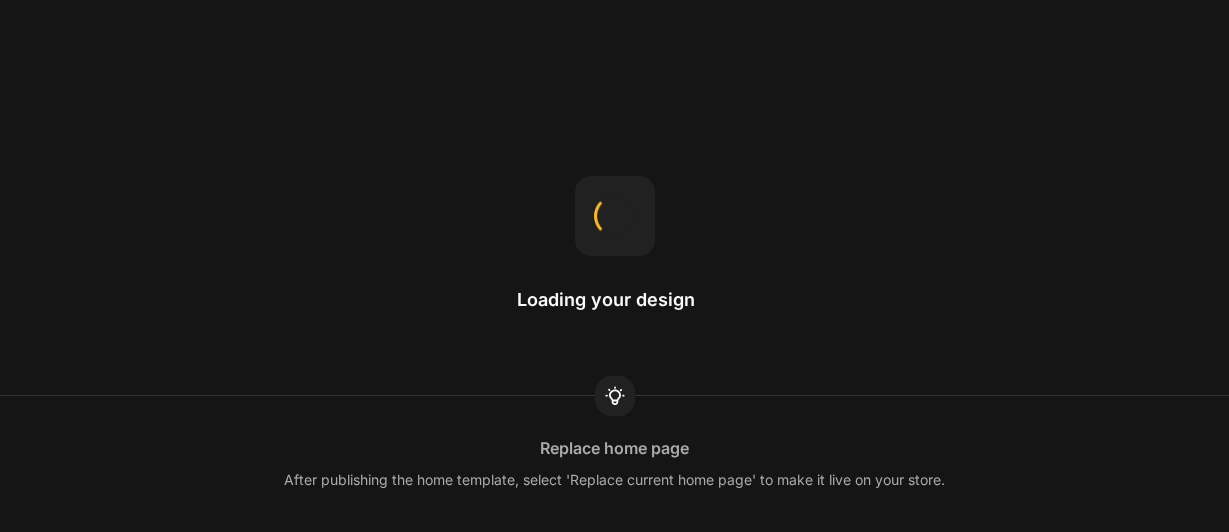 scroll, scrollTop: 0, scrollLeft: 0, axis: both 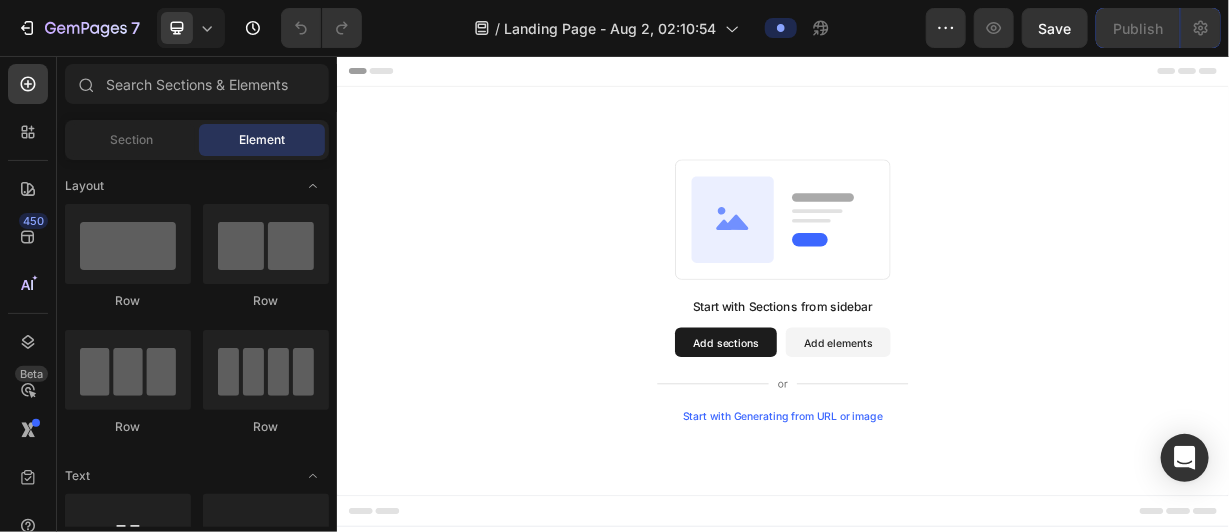 click on "Add elements" at bounding box center (1010, 440) 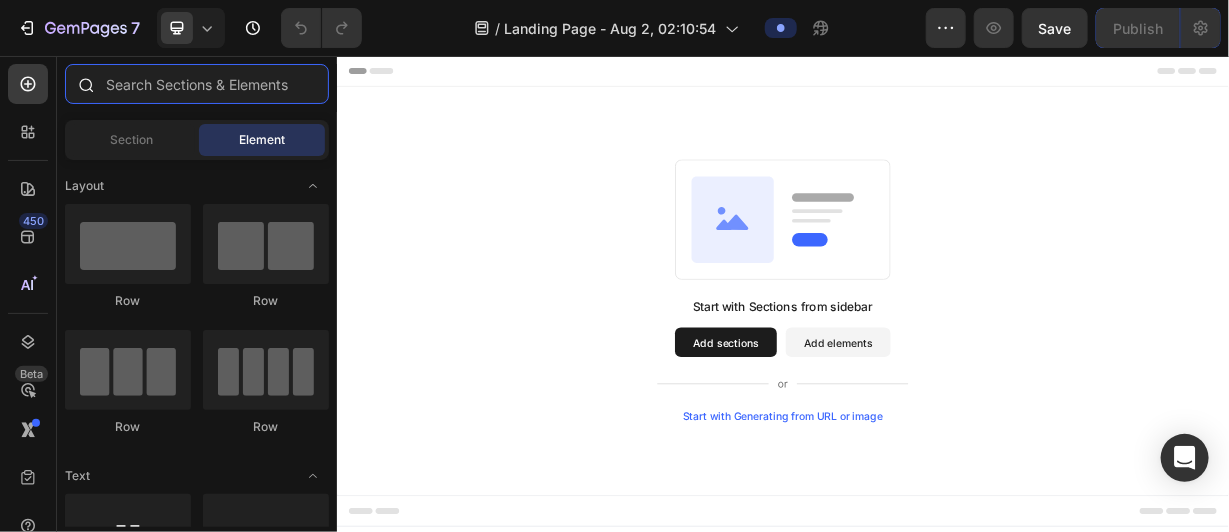 click at bounding box center (197, 84) 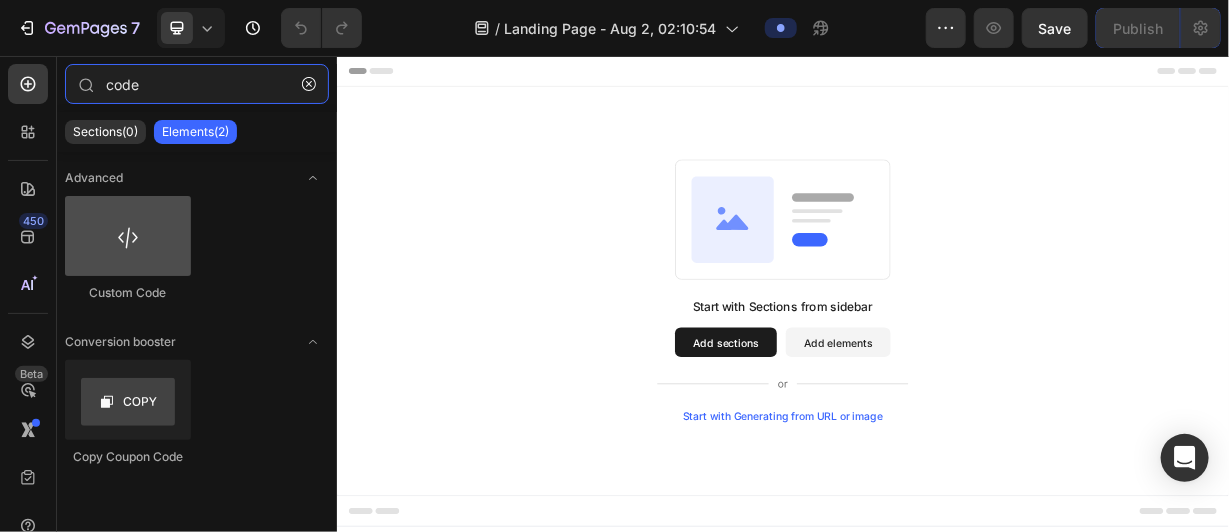 type on "code" 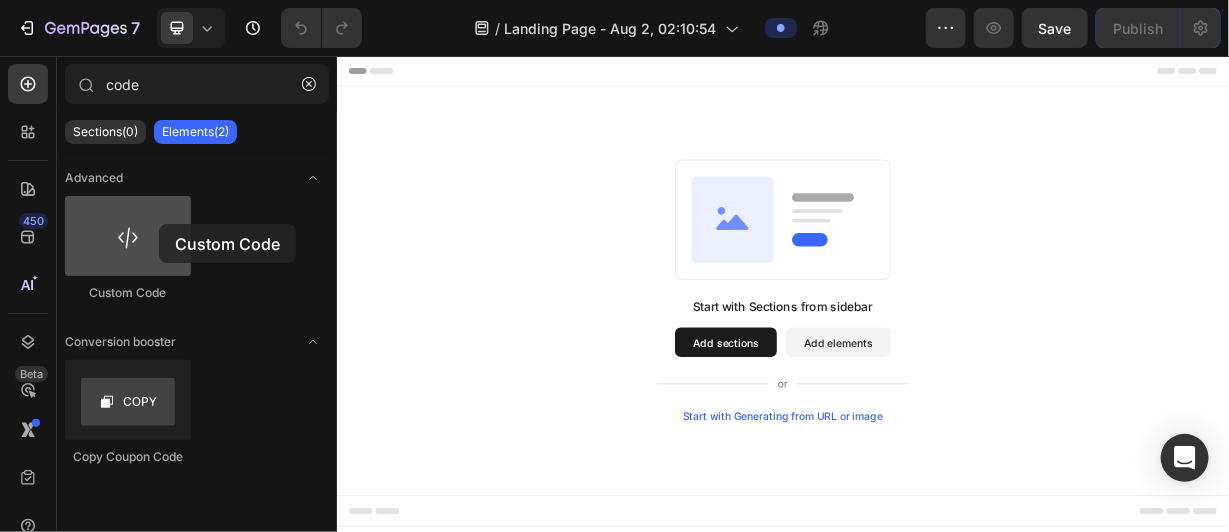 click at bounding box center (128, 236) 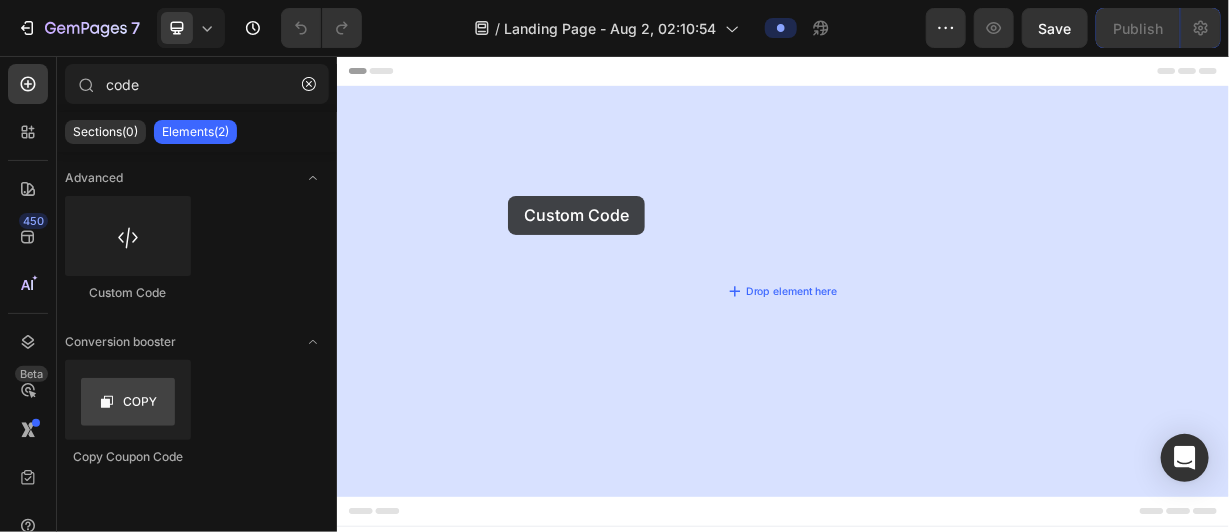drag, startPoint x: 491, startPoint y: 278, endPoint x: 568, endPoint y: 228, distance: 91.809586 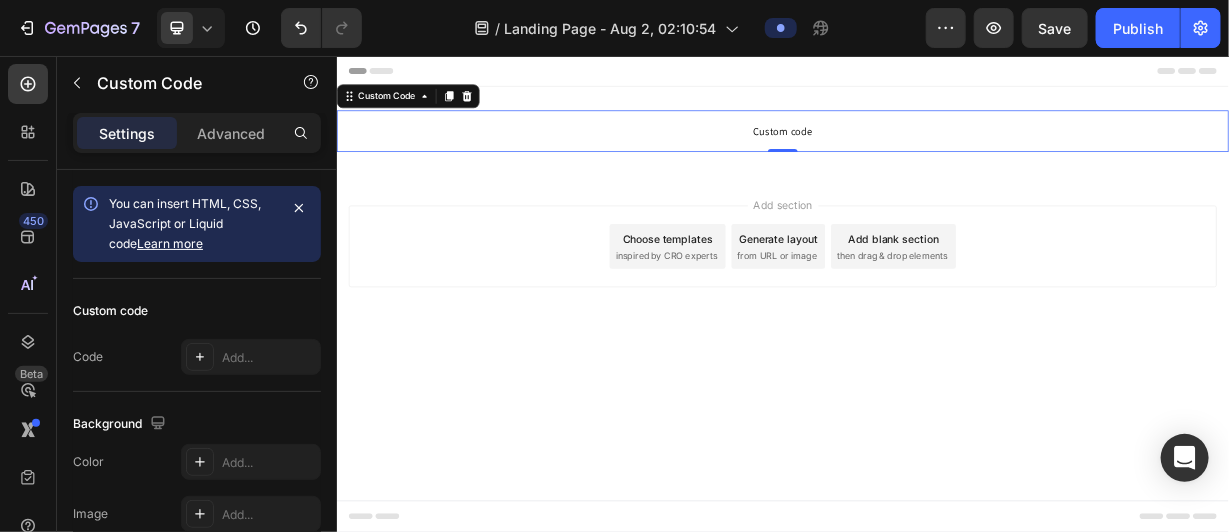 click on "Custom code" at bounding box center (936, 156) 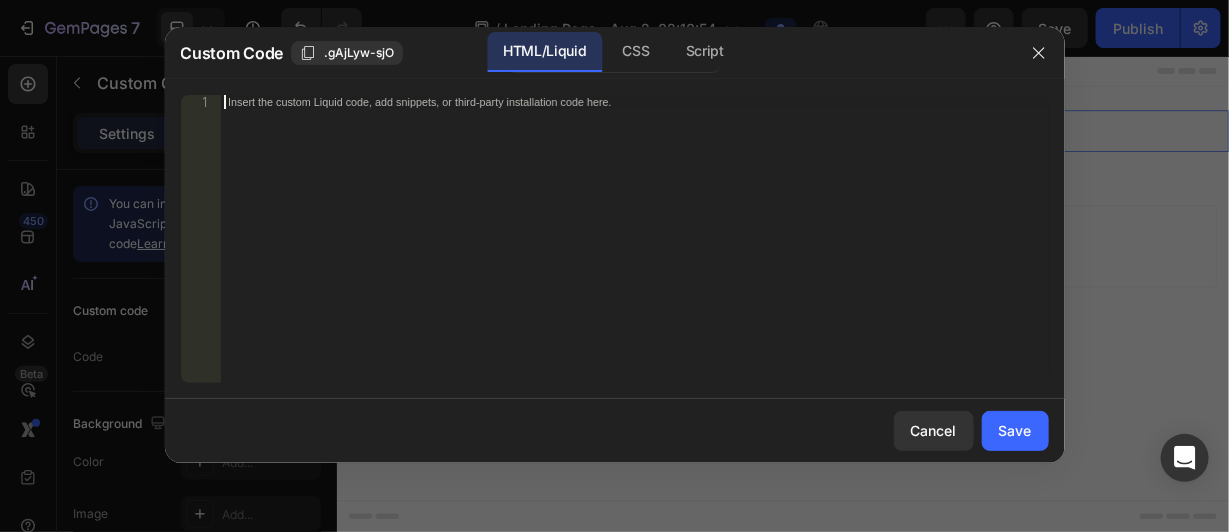 click on "Insert the custom Liquid code, add snippets, or third-party installation code here." at bounding box center (592, 101) 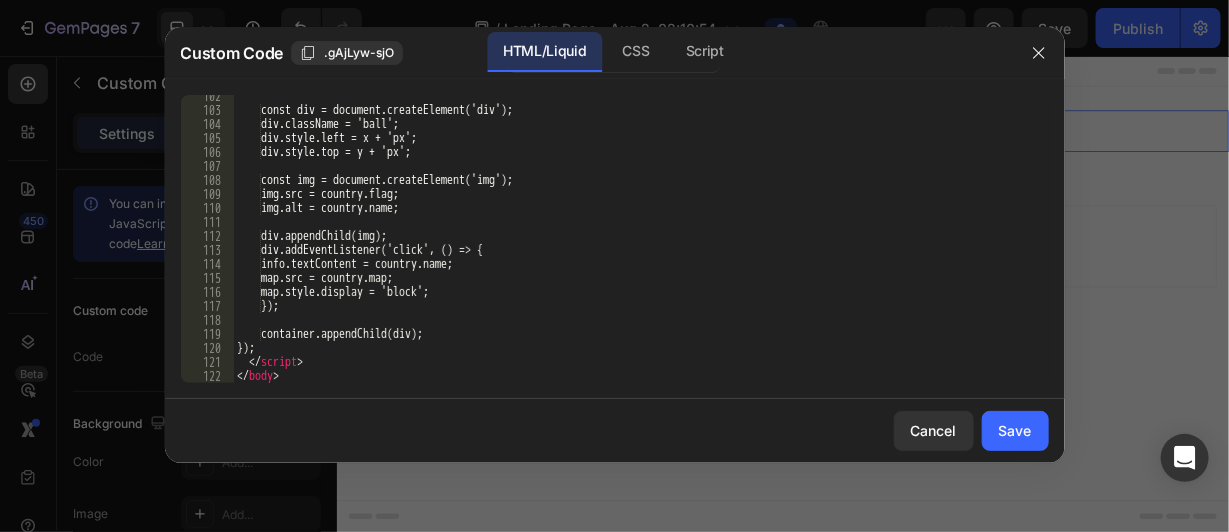 scroll, scrollTop: 1559, scrollLeft: 0, axis: vertical 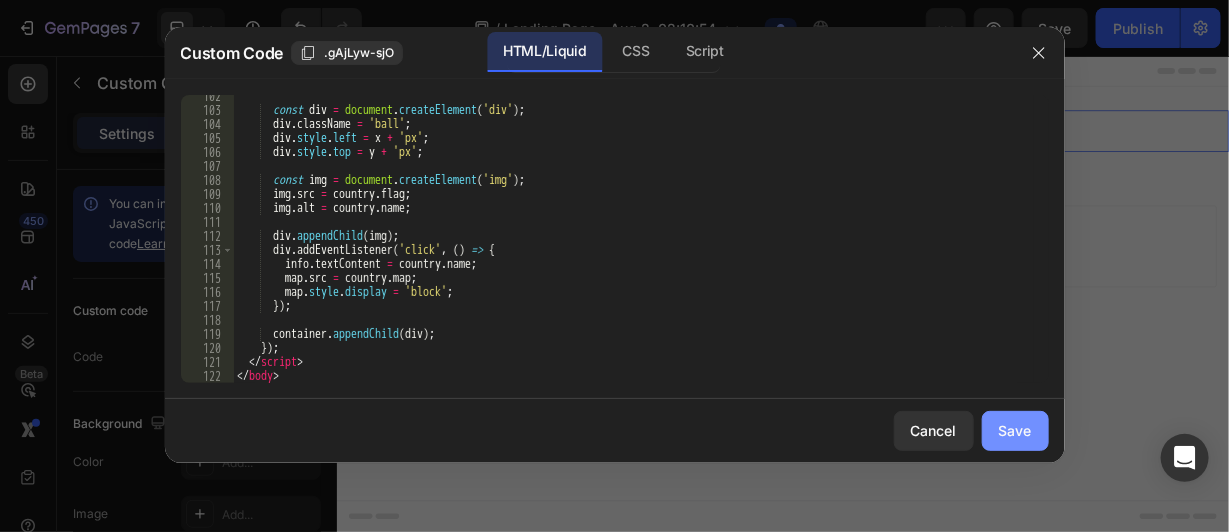 click on "Save" 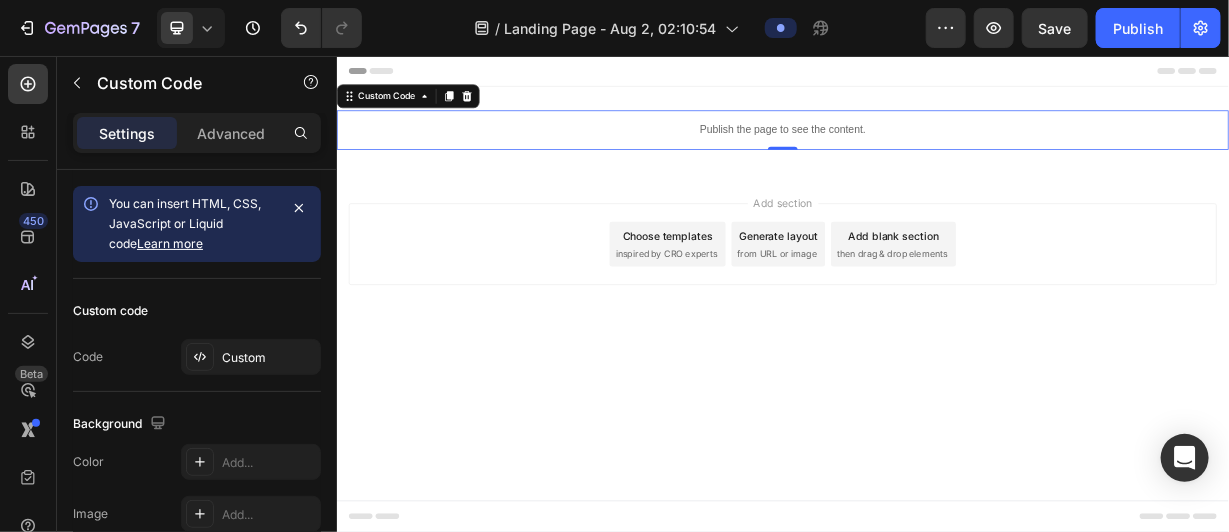click on "Publish the page to see the content." at bounding box center [936, 154] 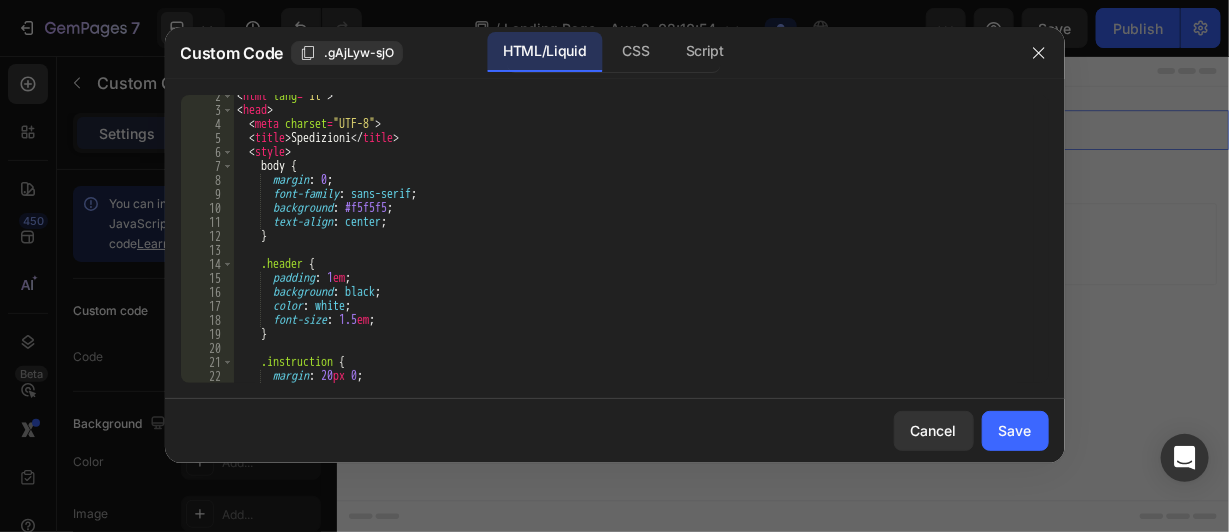 scroll, scrollTop: 0, scrollLeft: 0, axis: both 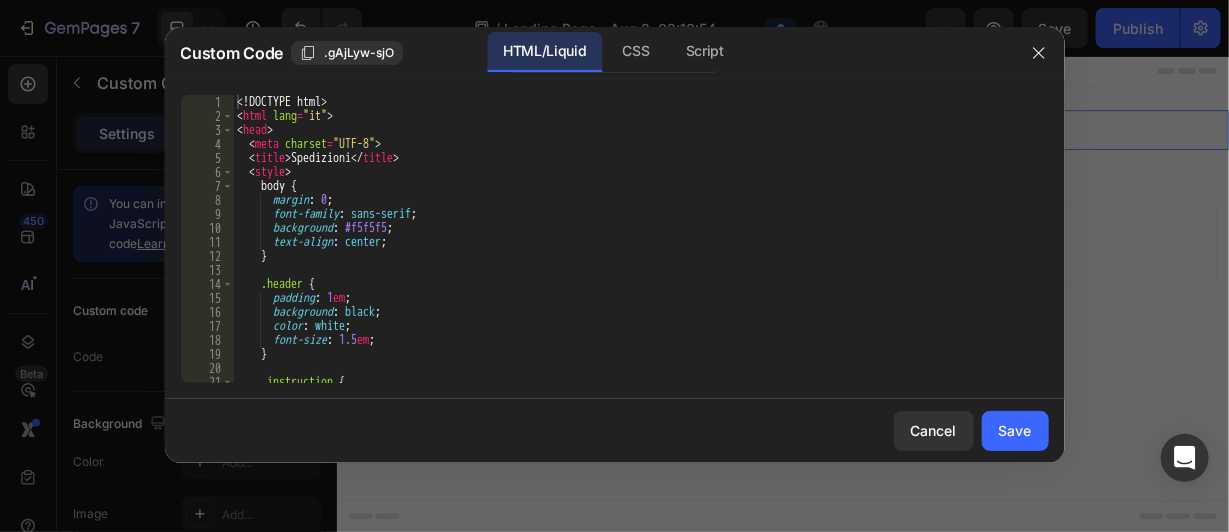 click on "<! DOCTYPE   html > < html   lang = "it" > < head >    < meta   charset = "UTF-8" >    < title > Spedizioni </ title >    < style >      body   {         margin :   0 ;         font-family :   sans-serif ;         background :   #f5f5f5 ;         text-align :   center ;      }      .header   {         padding :   1 em ;         background :   black ;         color :   white ;         font-size :   1.5 em ;      }      .instruction   {         margin :   20 px   0 ;" at bounding box center (633, 253) 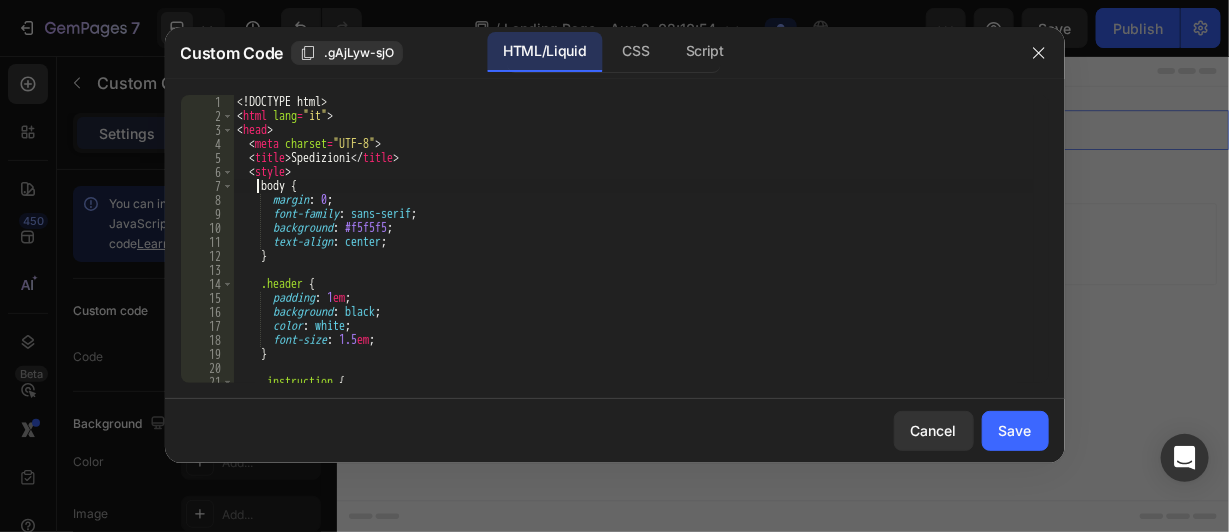 click on "<! DOCTYPE   html > < html   lang = "it" > < head >    < meta   charset = "UTF-8" >    < title > Spedizioni </ title >    < style >      body   {         margin :   0 ;         font-family :   sans-serif ;         background :   #f5f5f5 ;         text-align :   center ;      }      .header   {         padding :   1 em ;         background :   black ;         color :   white ;         font-size :   1.5 em ;      }      .instruction   {         margin :   20 px   0 ;" at bounding box center (633, 253) 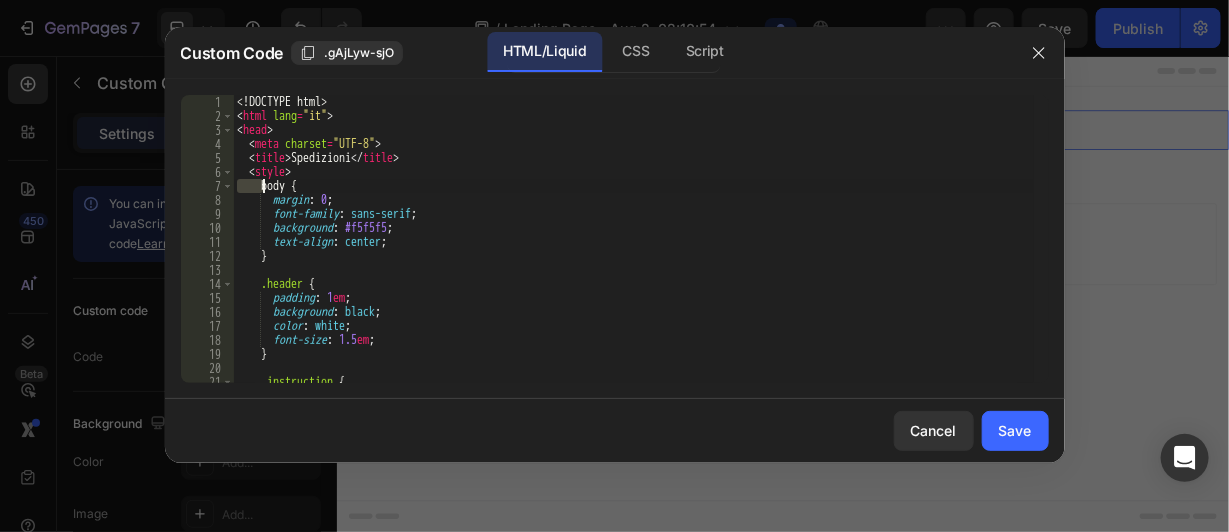 click on "<! DOCTYPE   html > < html   lang = "it" > < head >    < meta   charset = "UTF-8" >    < title > Spedizioni </ title >    < style >      body   {         margin :   0 ;         font-family :   sans-serif ;         background :   #f5f5f5 ;         text-align :   center ;      }      .header   {         padding :   1 em ;         background :   black ;         color :   white ;         font-size :   1.5 em ;      }      .instruction   {         margin :   20 px   0 ;" at bounding box center [633, 239] 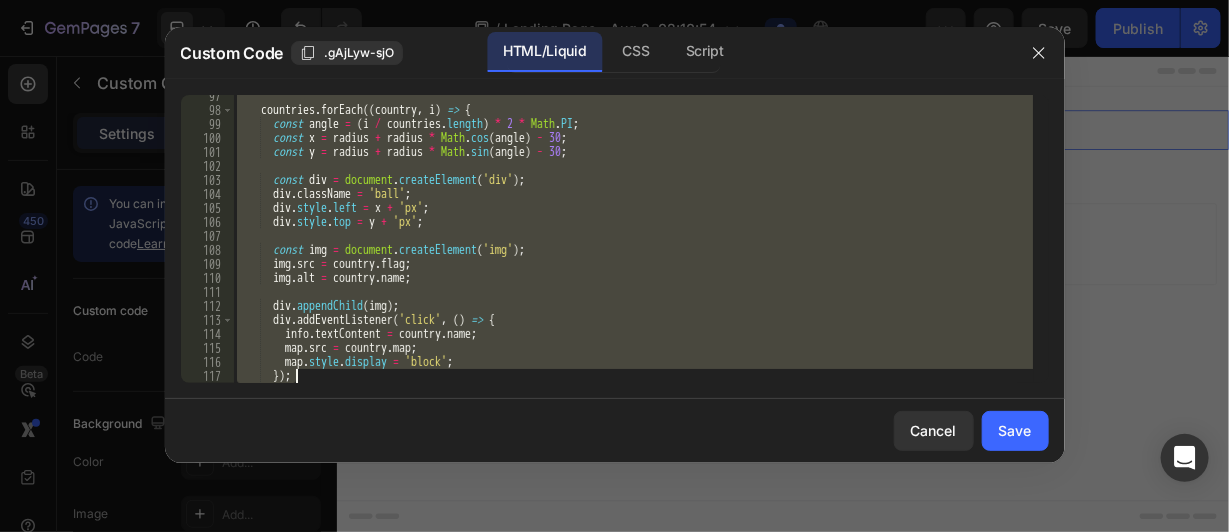 scroll, scrollTop: 1573, scrollLeft: 0, axis: vertical 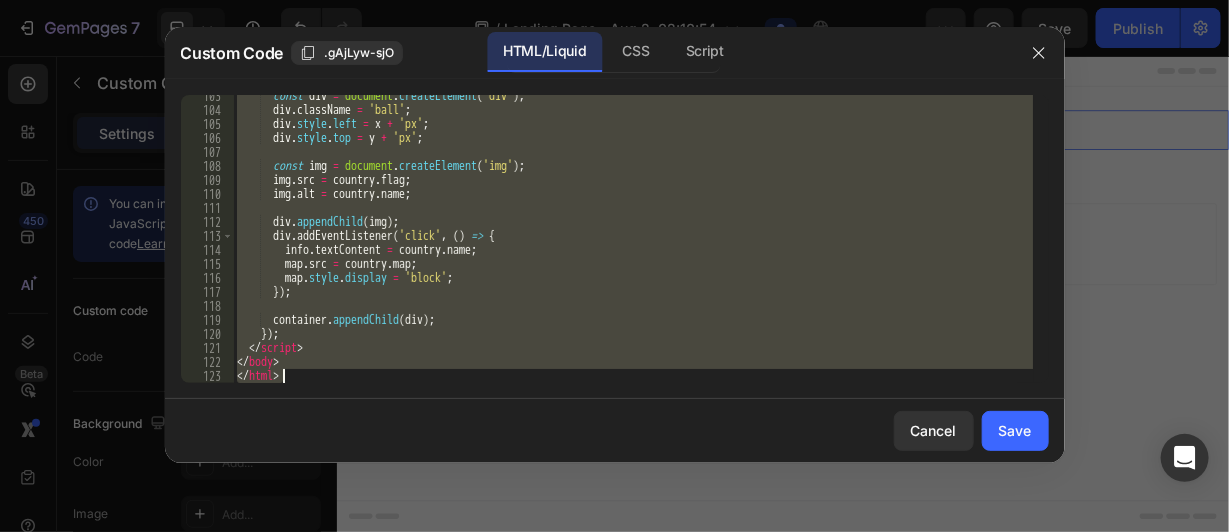 drag, startPoint x: 249, startPoint y: 172, endPoint x: 450, endPoint y: 451, distance: 343.86334 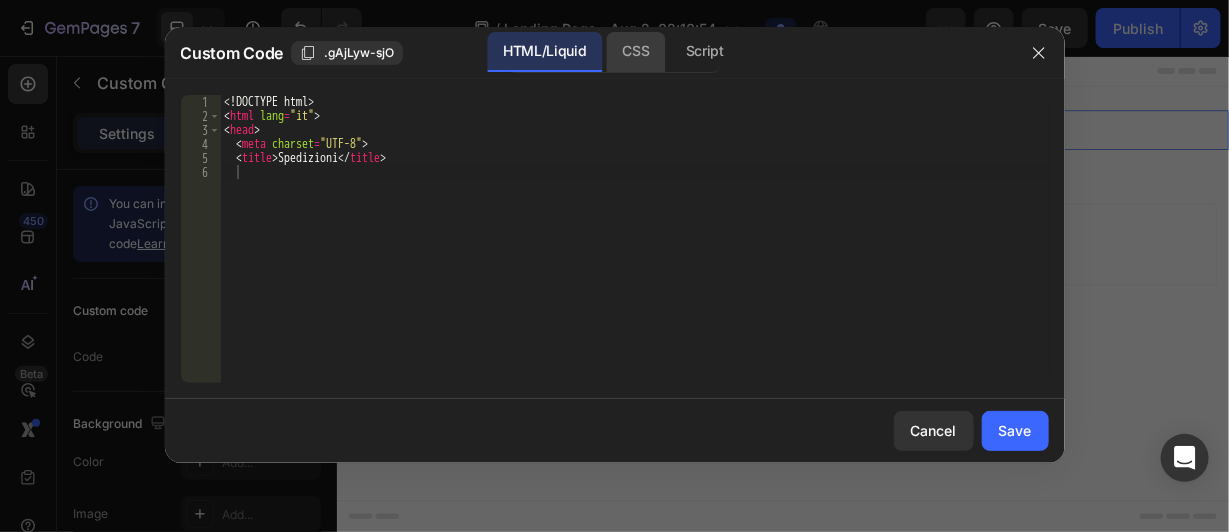 click on "CSS" 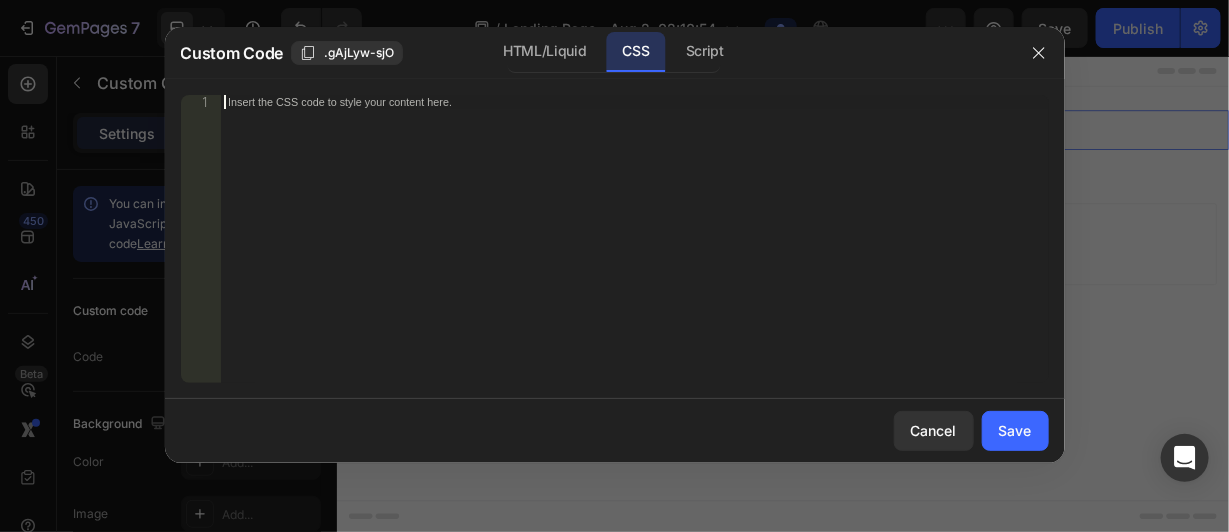 click on "Insert the CSS code to style your content here." at bounding box center [592, 101] 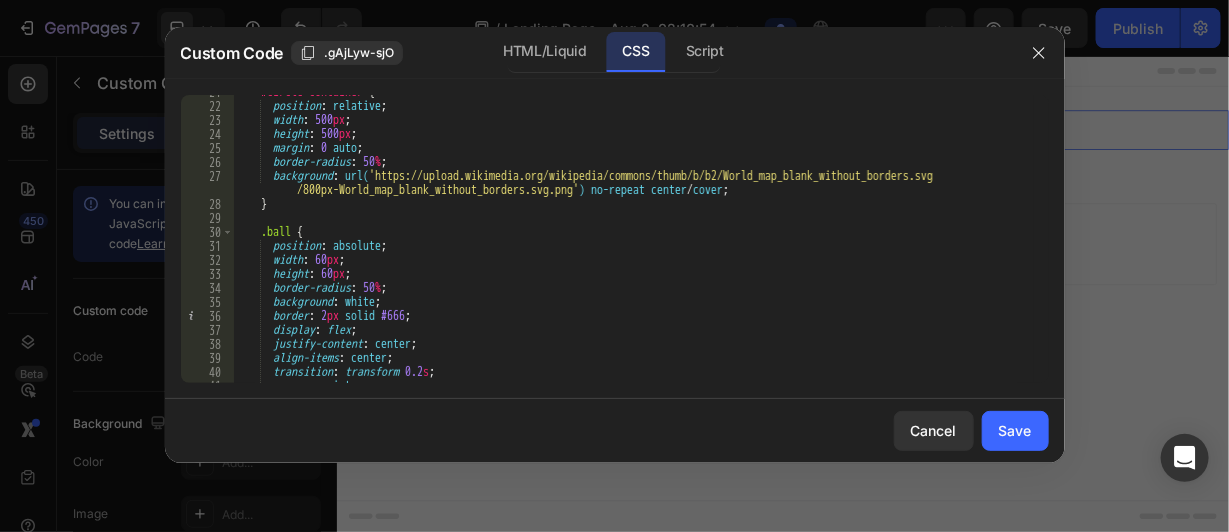 scroll, scrollTop: 0, scrollLeft: 0, axis: both 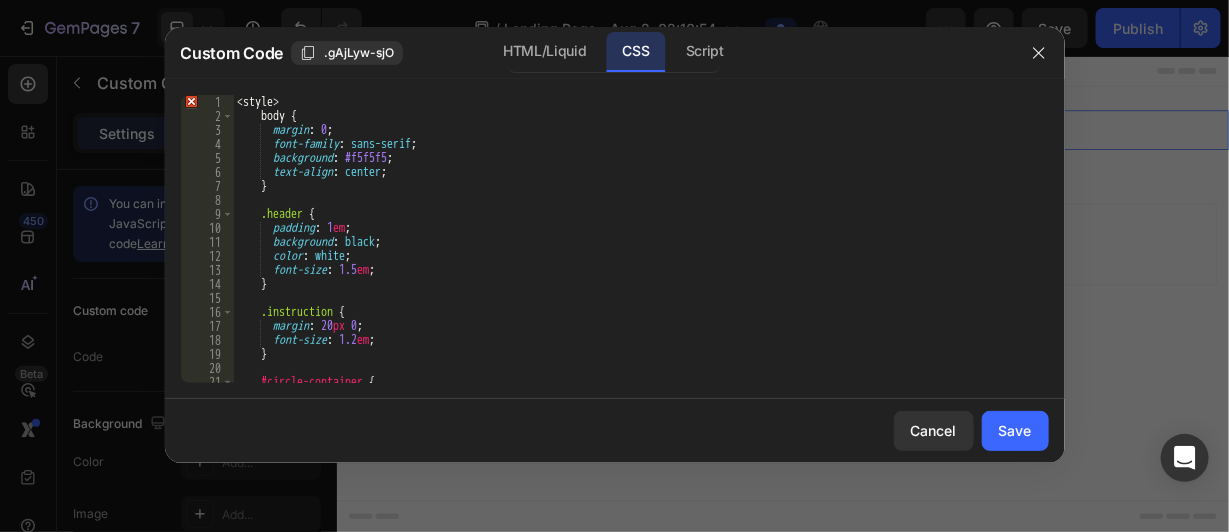 click on "< style >      body   {         margin :   0 ;         font-family :   sans-serif ;         background :   #f5f5f5 ;         text-align :   center ;      }      .header   {         padding :   1 em ;         background :   black ;         color :   white ;         font-size :   1.5 em ;      }      .instruction   {         margin :   20 px   0 ;         font-size :   1.2 em ;      }      #circle-container   {         position :   relative ;" at bounding box center [633, 253] 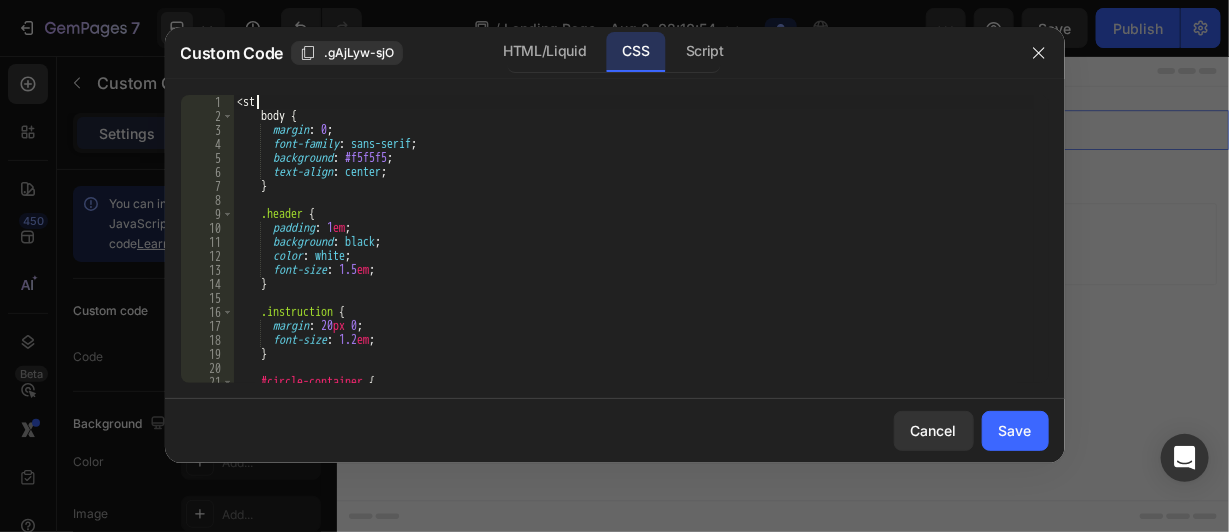 type on "<" 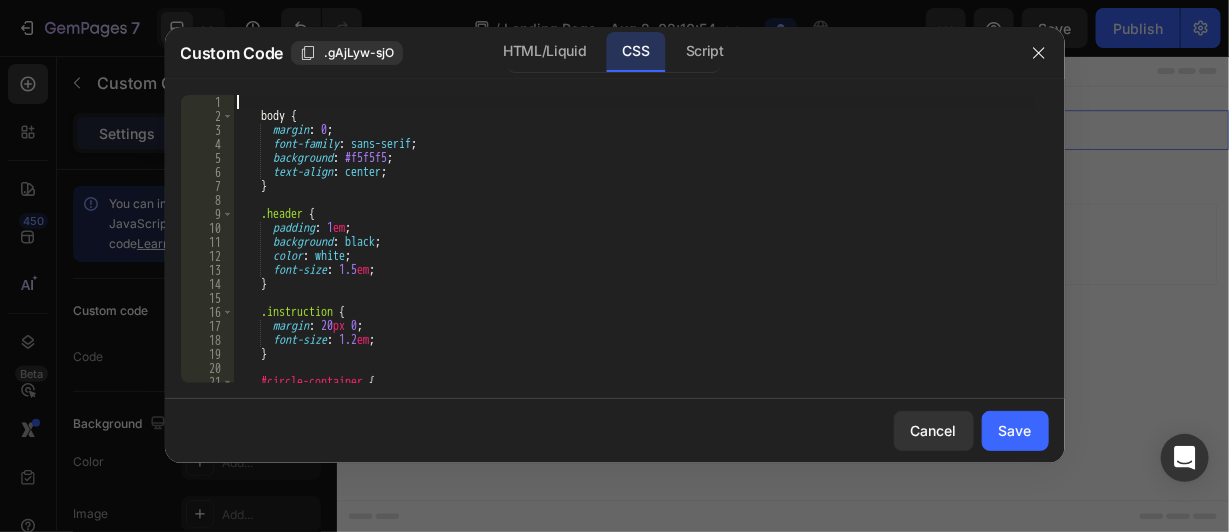 click on "body   {         margin :   0 ;         font-family :   sans-serif ;         background :   #f5f5f5 ;         text-align :   center ;      }      .header   {         padding :   1 em ;         background :   black ;         color :   white ;         font-size :   1.5 em ;      }      .instruction   {         margin :   20 px   0 ;         font-size :   1.2 em ;      }      #circle-container   {         position :   relative ;" at bounding box center (633, 253) 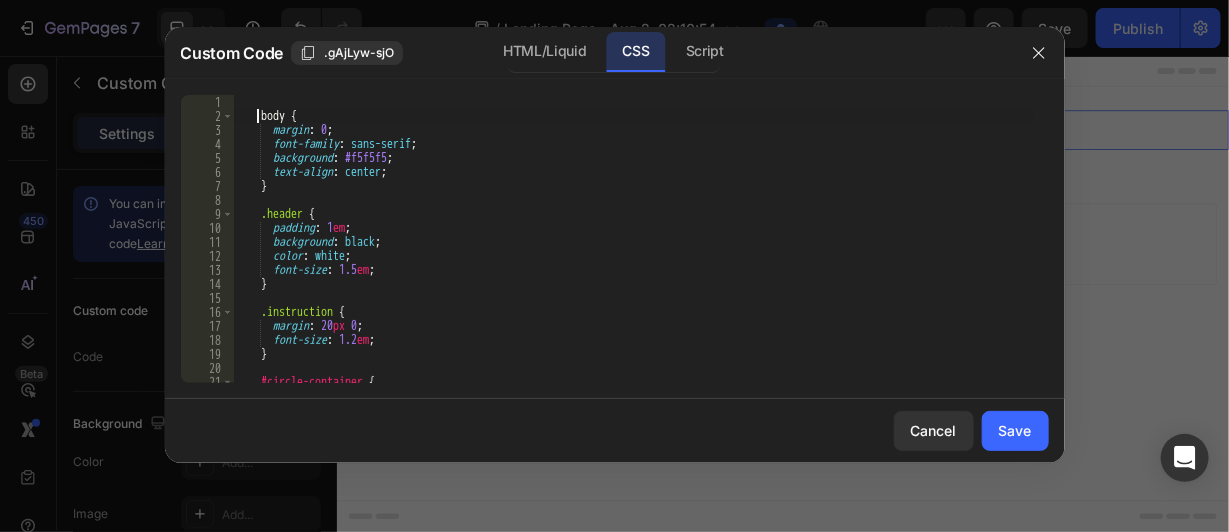 click on "body   {         margin :   0 ;         font-family :   sans-serif ;         background :   #f5f5f5 ;         text-align :   center ;      }      .header   {         padding :   1 em ;         background :   black ;         color :   white ;         font-size :   1.5 em ;      }      .instruction   {         margin :   20 px   0 ;         font-size :   1.2 em ;      }      #circle-container   {         position :   relative ;" at bounding box center [633, 253] 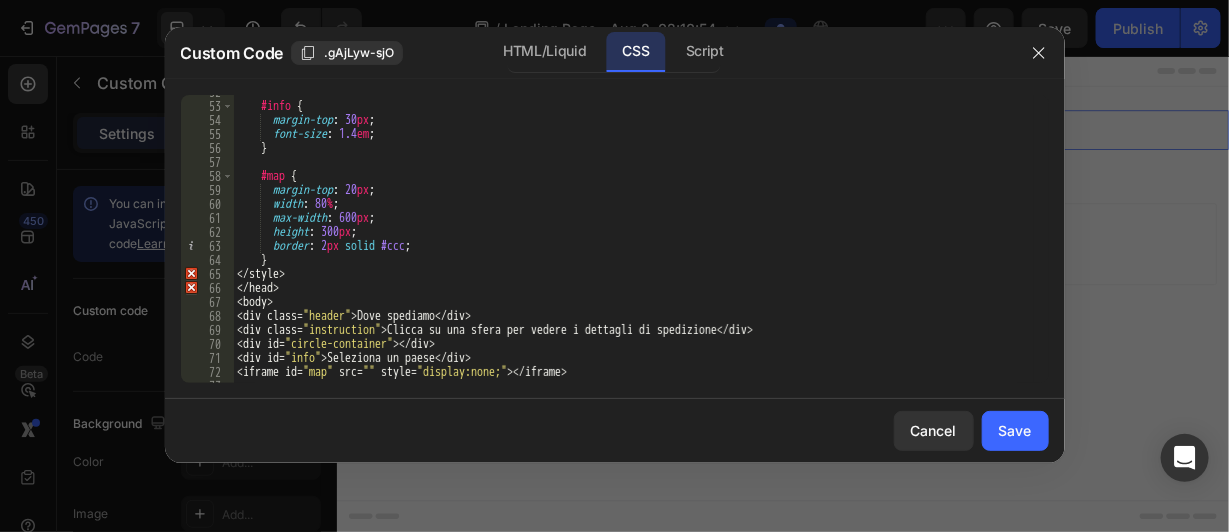 scroll, scrollTop: 759, scrollLeft: 0, axis: vertical 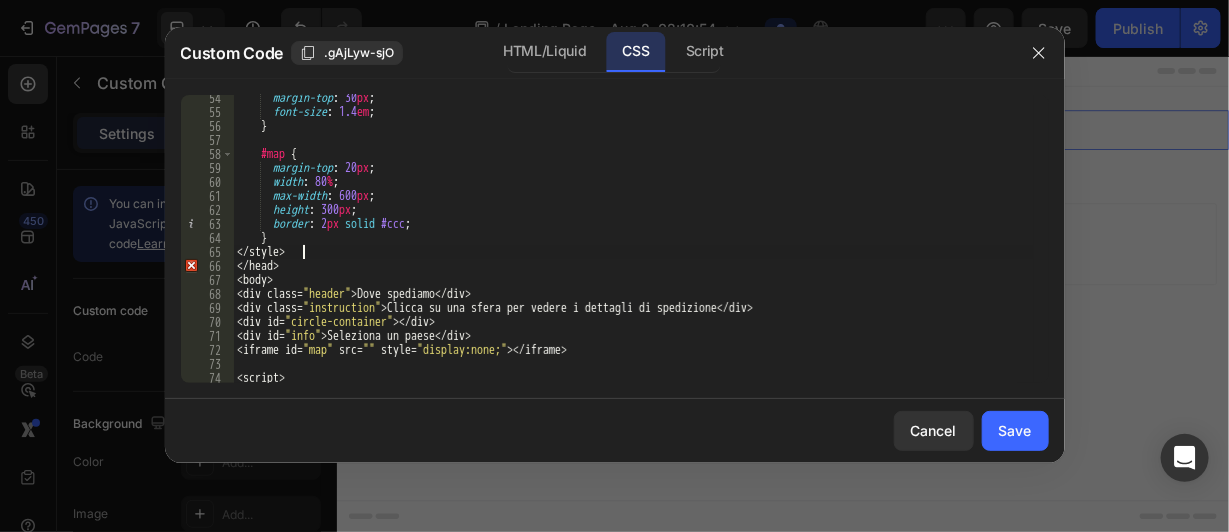 click on "margin-top :   30 px ;         font-size :   1.4 em ;      }      #map   {         margin-top :   20 px ;         width :   80 % ;         max-width :   600 px ;         height :   300 px ;         border :   2 px   solid   #ccc ;      }   </ style > </ head > < body >   < div   class = " header " > Dove   spediamo </ div >   < div   class = " instruction " > Clicca   su   una   sfera   per   vedere   i   dettagli   di   spedizione </ div >   < div   id = " circle-container " ></ div >   < div   id = " info " > Seleziona   un   paese </ div >   < iframe   id = " map "   src = " "   style = " display:none; " ></ iframe >   < script >      const   countries  = [" at bounding box center [633, 249] 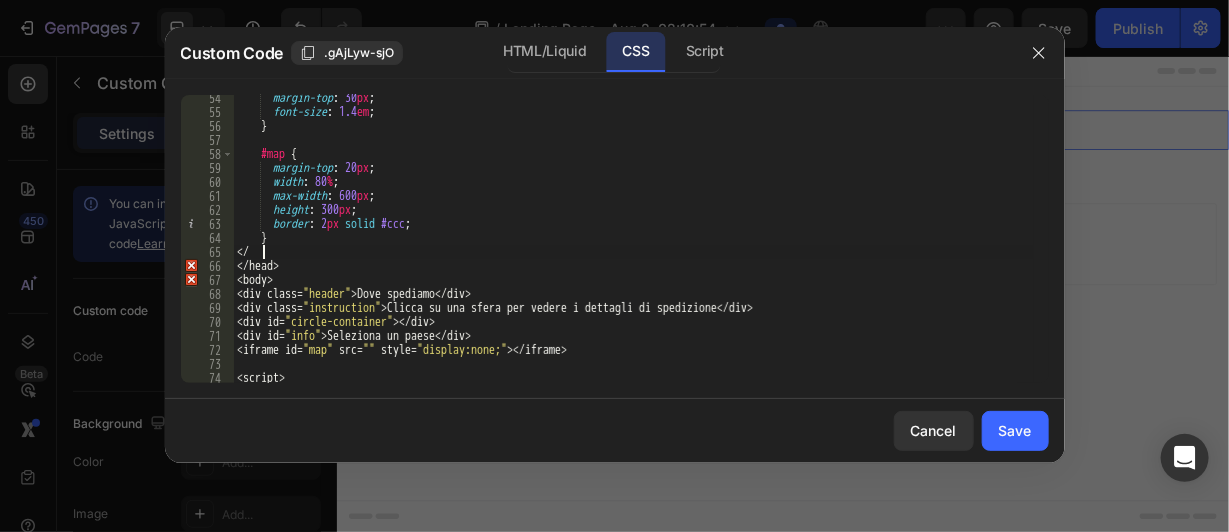 type on "<" 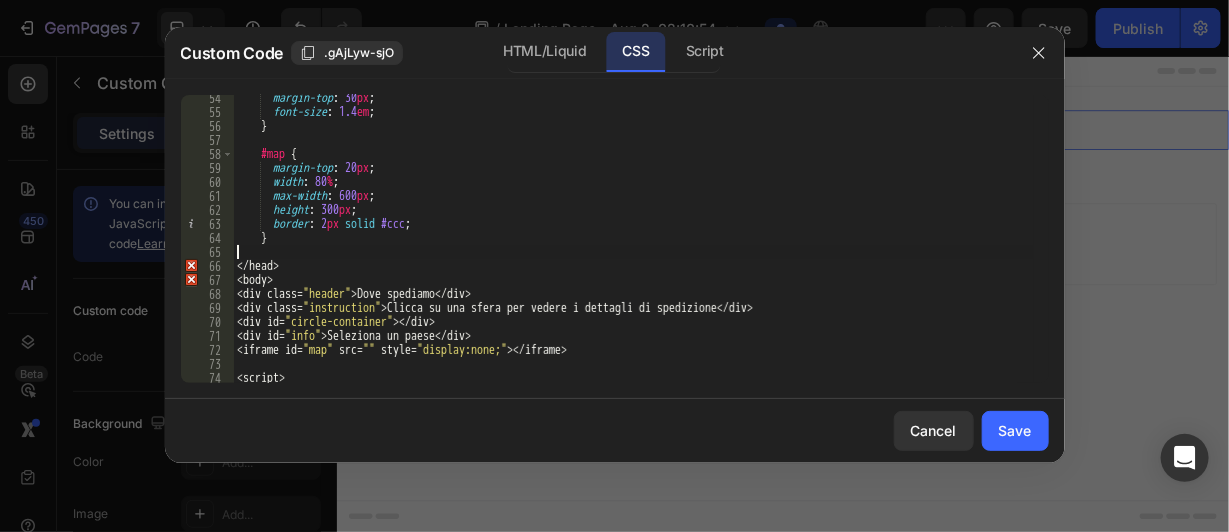 type on "}" 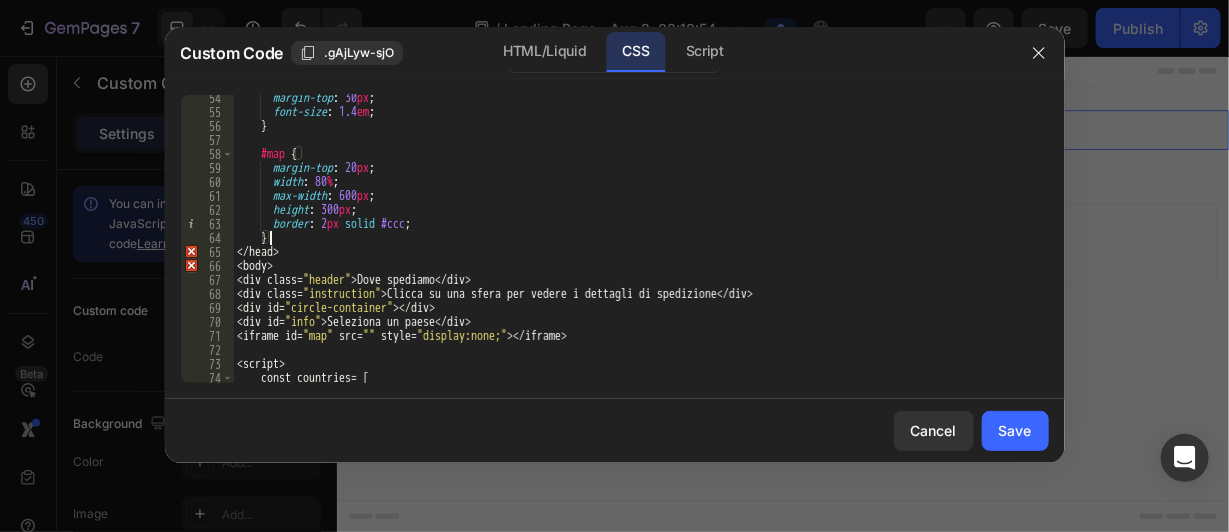 scroll, scrollTop: 759, scrollLeft: 0, axis: vertical 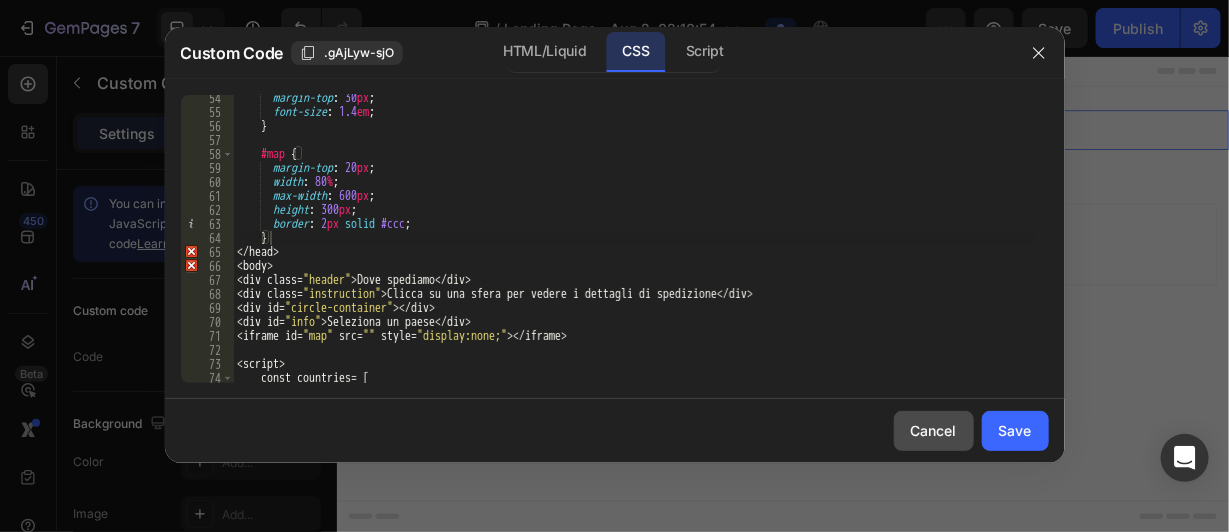 click on "Cancel" at bounding box center (934, 430) 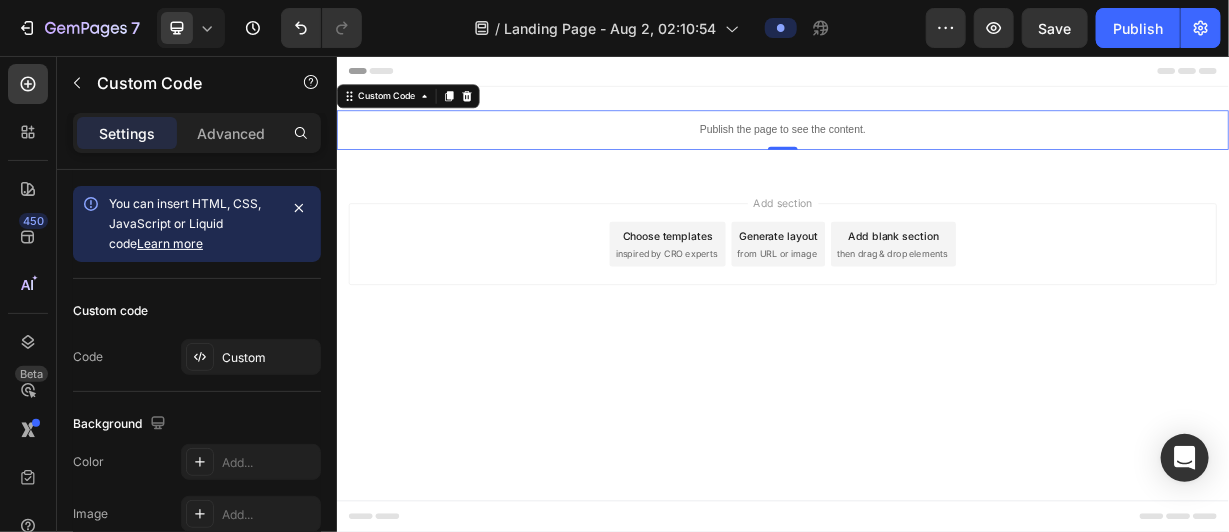 click on "Publish the page to see the content." at bounding box center [936, 154] 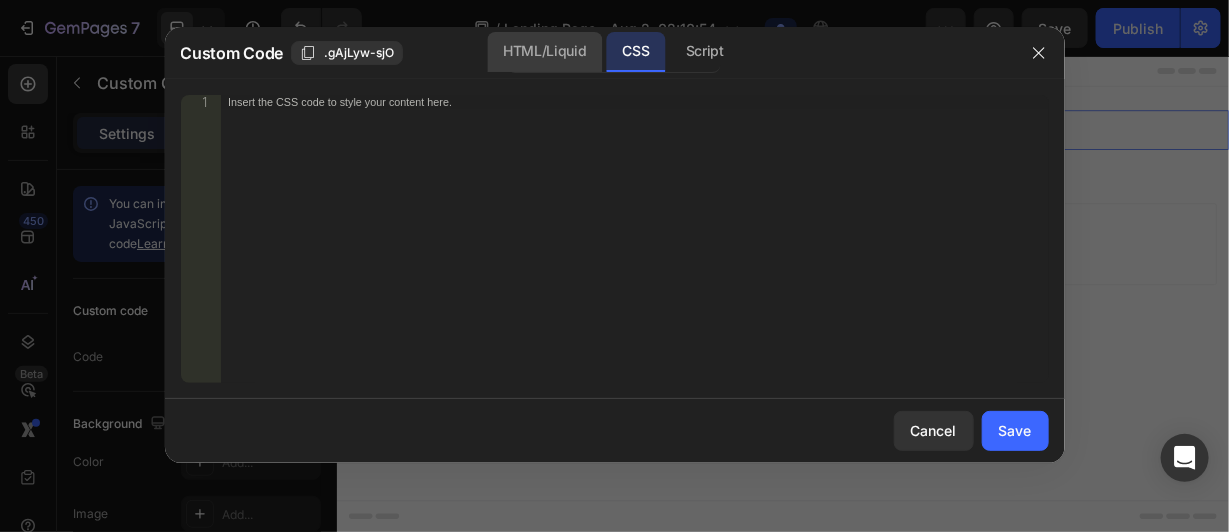 click on "HTML/Liquid" 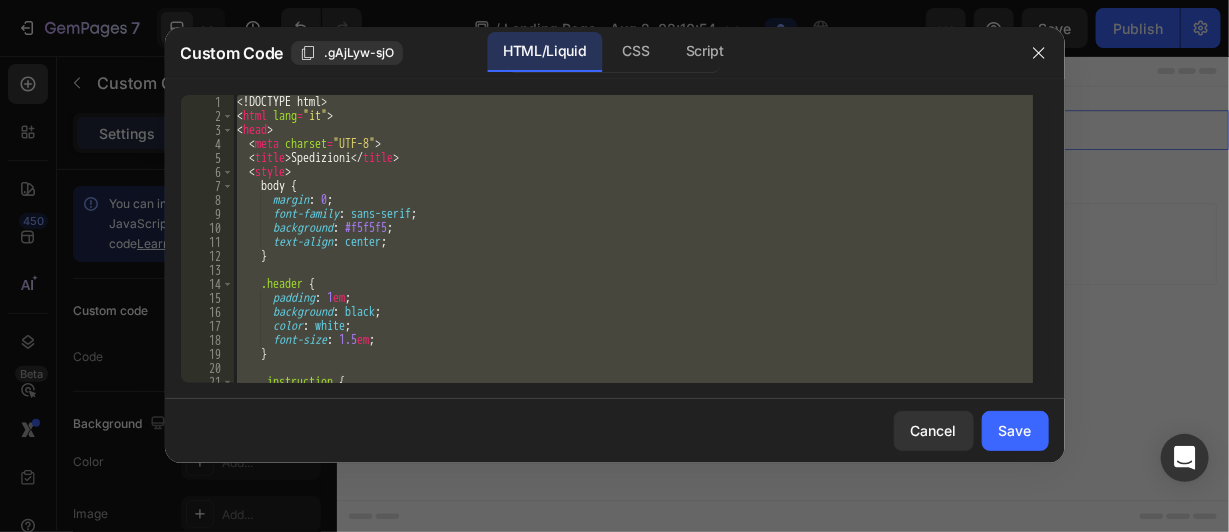 click on "<! DOCTYPE   html > < html   lang = "it" > < head >    < meta   charset = "UTF-8" >    < title > Spedizioni </ title >    < style >      body   {         margin :   0 ;         font-family :   sans-serif ;         background :   #f5f5f5 ;         text-align :   center ;      }      .header   {         padding :   1 em ;         background :   black ;         color :   white ;         font-size :   1.5 em ;      }      .instruction   {         margin :   20 px   0 ;" at bounding box center [633, 239] 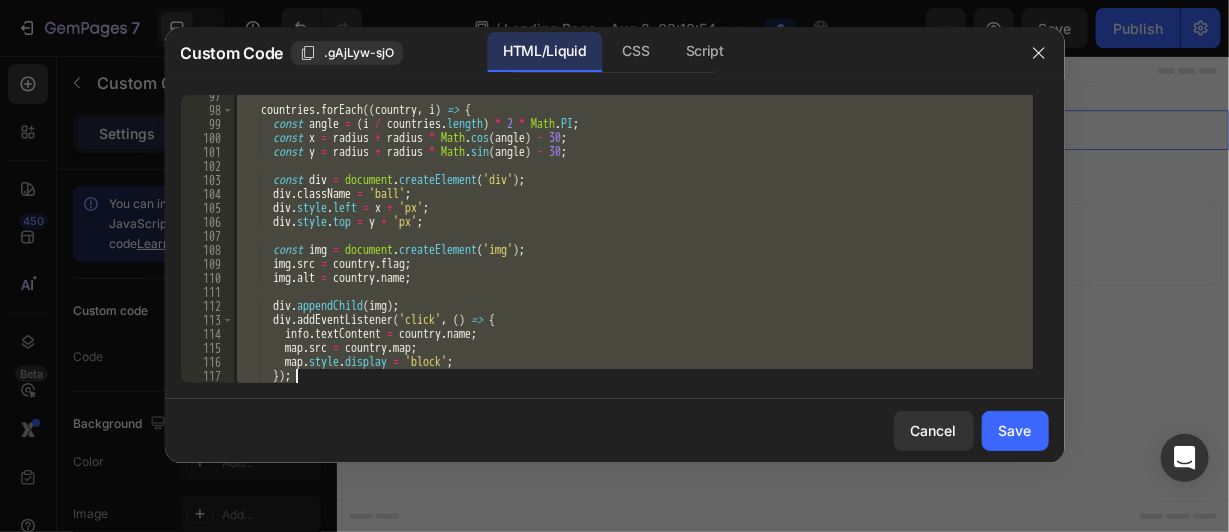 scroll, scrollTop: 1573, scrollLeft: 0, axis: vertical 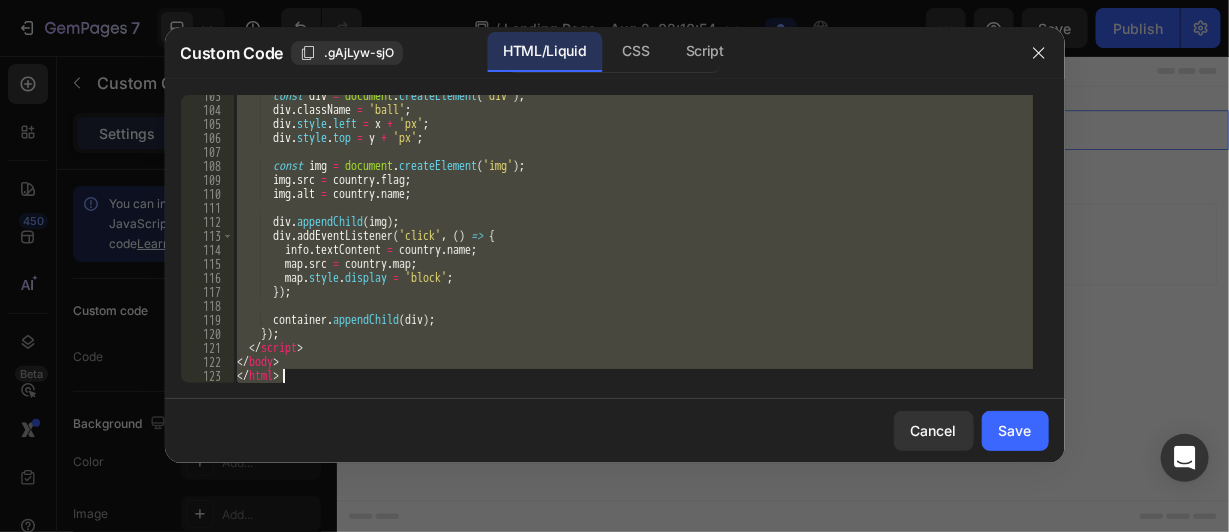 drag, startPoint x: 252, startPoint y: 170, endPoint x: 446, endPoint y: 437, distance: 330.03787 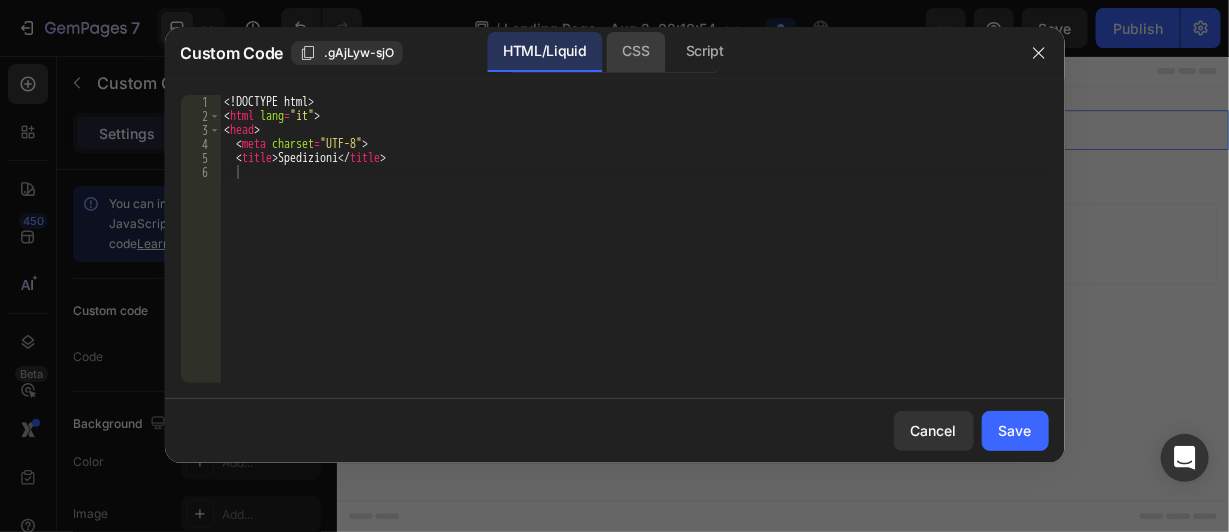 click on "CSS" 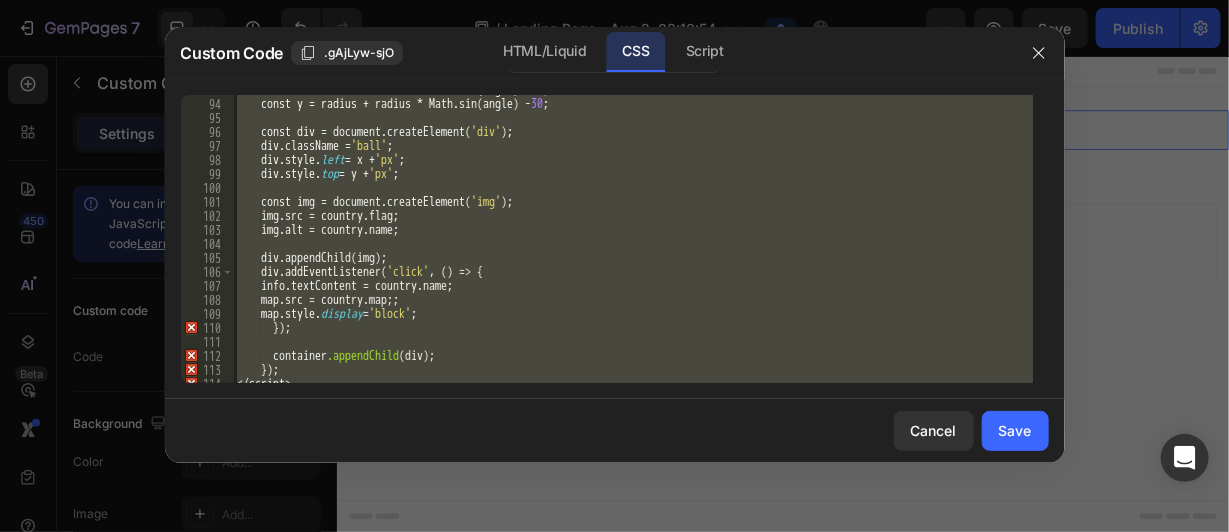 scroll, scrollTop: 1475, scrollLeft: 0, axis: vertical 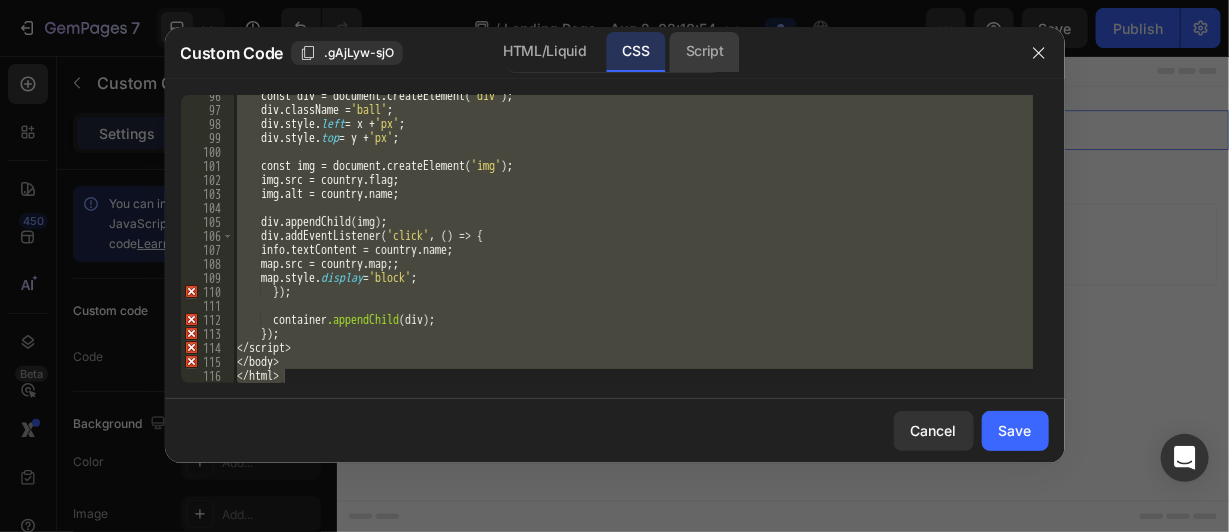 click on "Script" 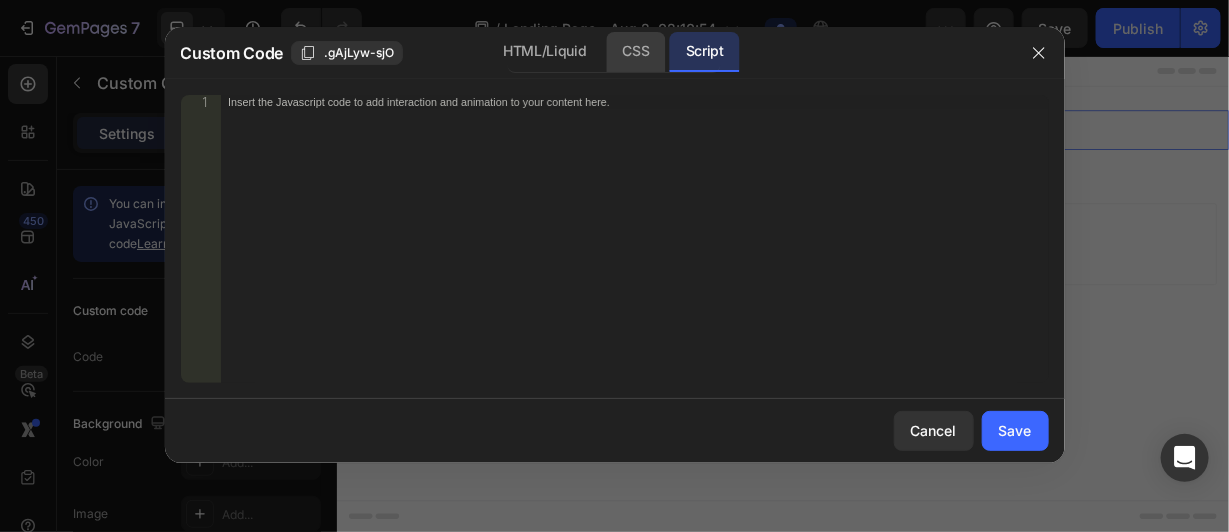 click on "CSS" 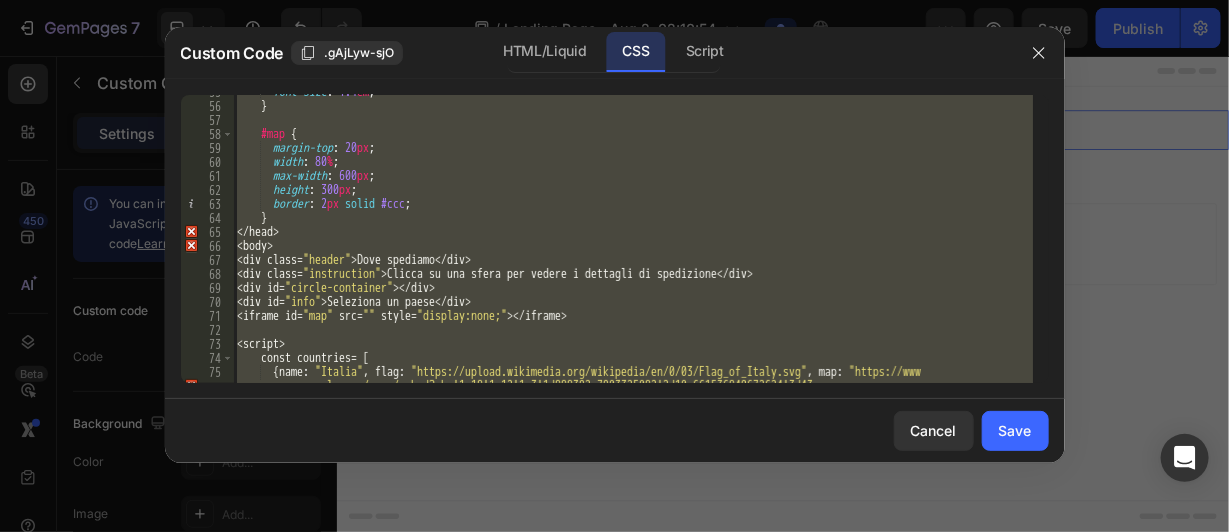 scroll, scrollTop: 899, scrollLeft: 0, axis: vertical 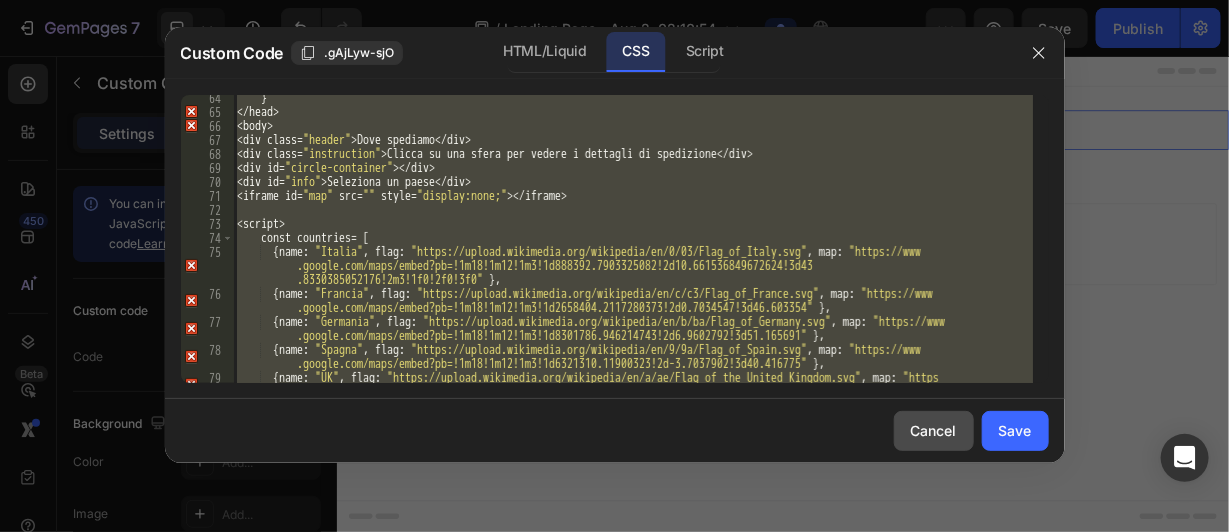 click on "Cancel" at bounding box center [934, 430] 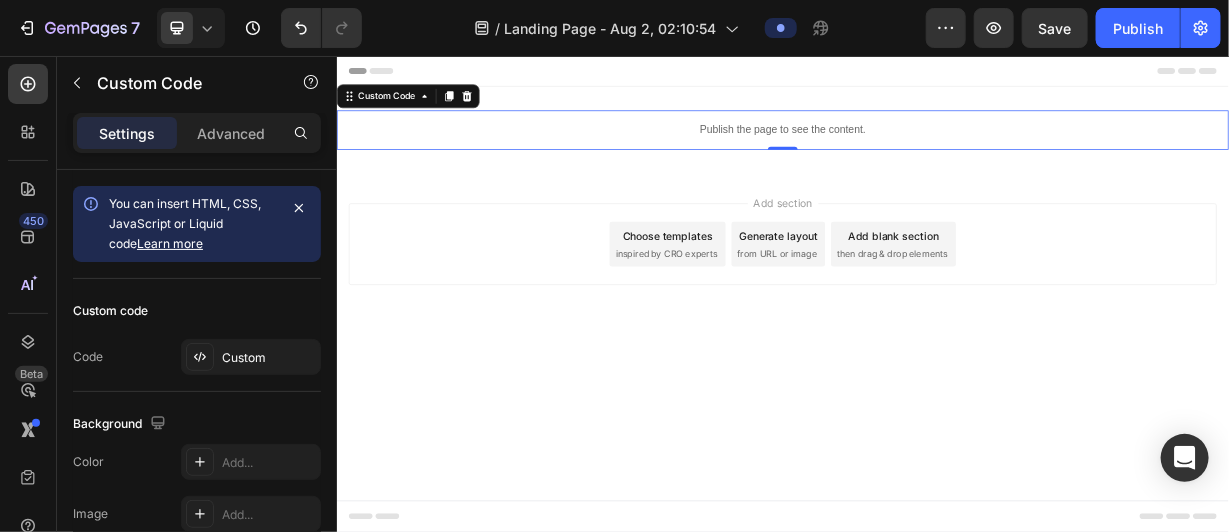 click on "Publish the page to see the content." at bounding box center [936, 154] 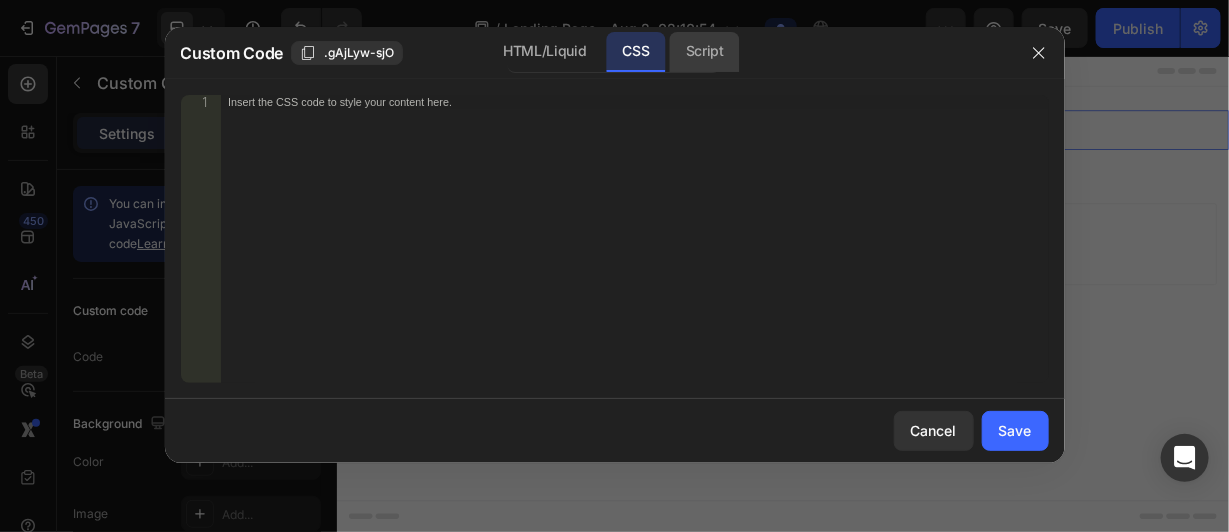 click on "Script" 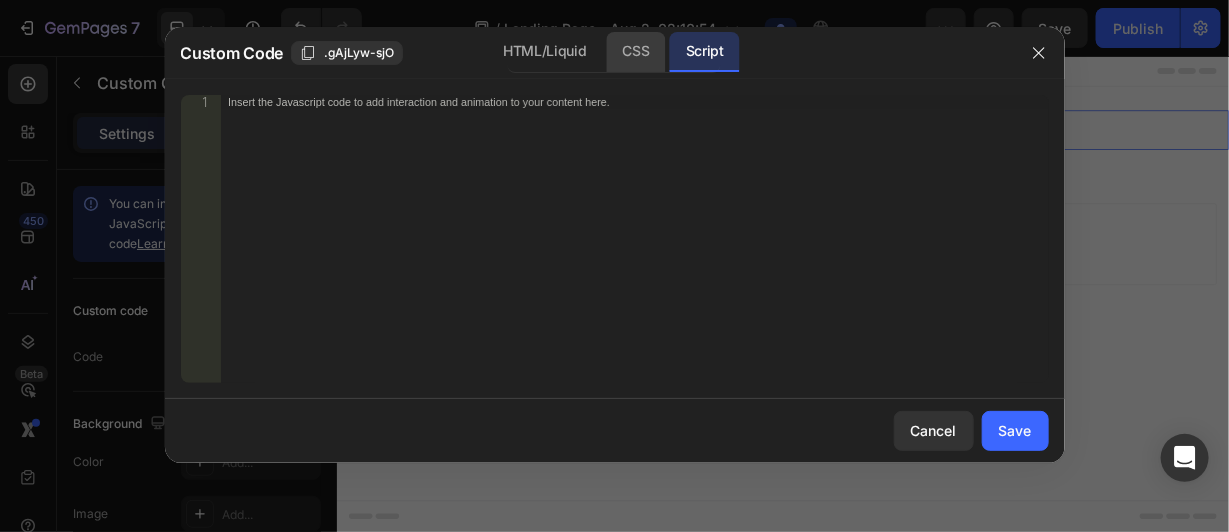 drag, startPoint x: 650, startPoint y: 51, endPoint x: 661, endPoint y: 65, distance: 17.804493 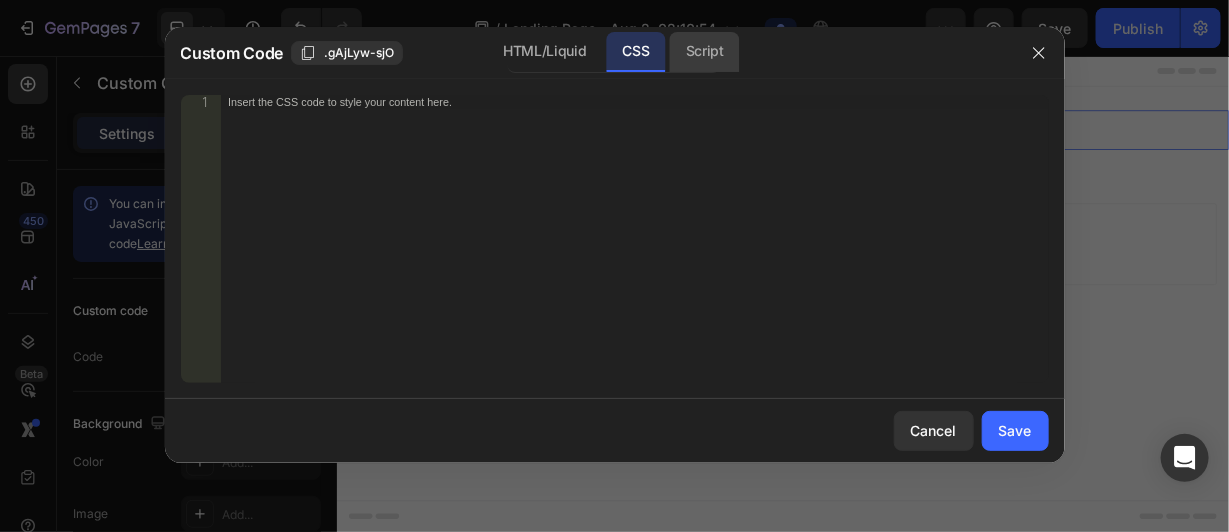click on "Script" 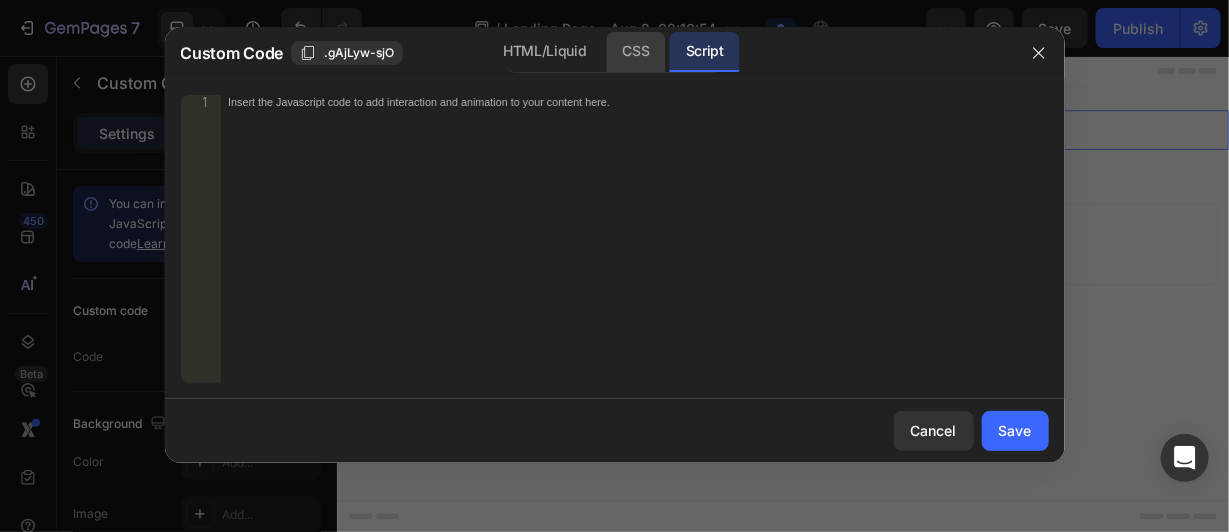 click on "CSS" 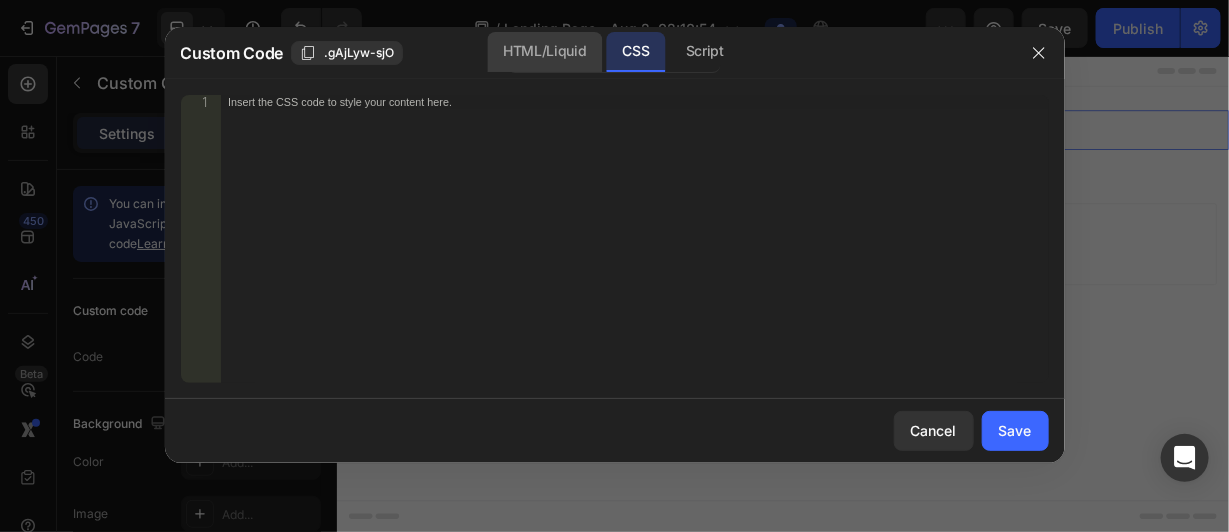 click on "HTML/Liquid" 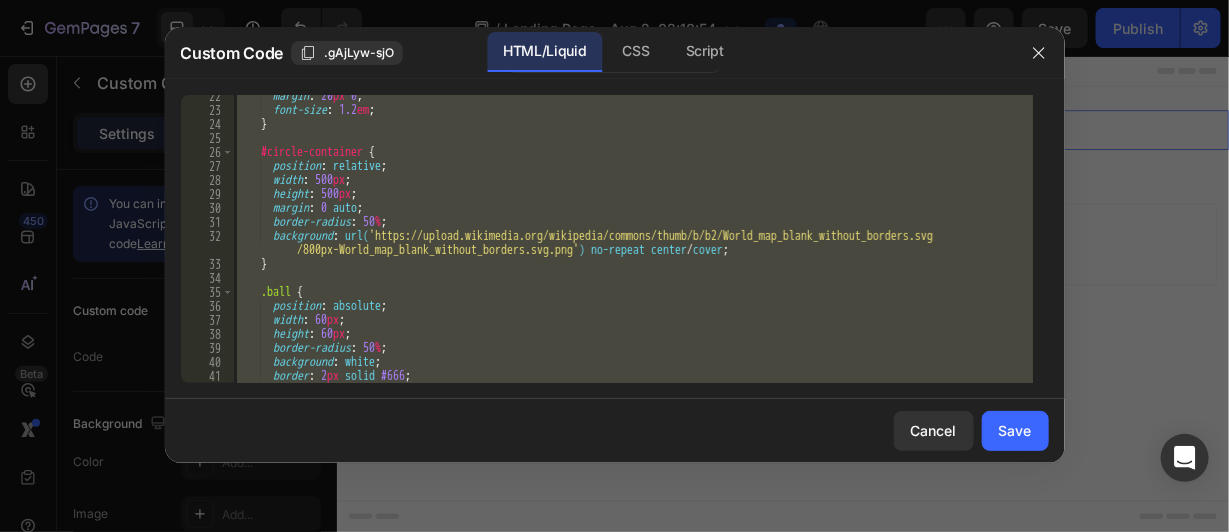 scroll, scrollTop: 0, scrollLeft: 0, axis: both 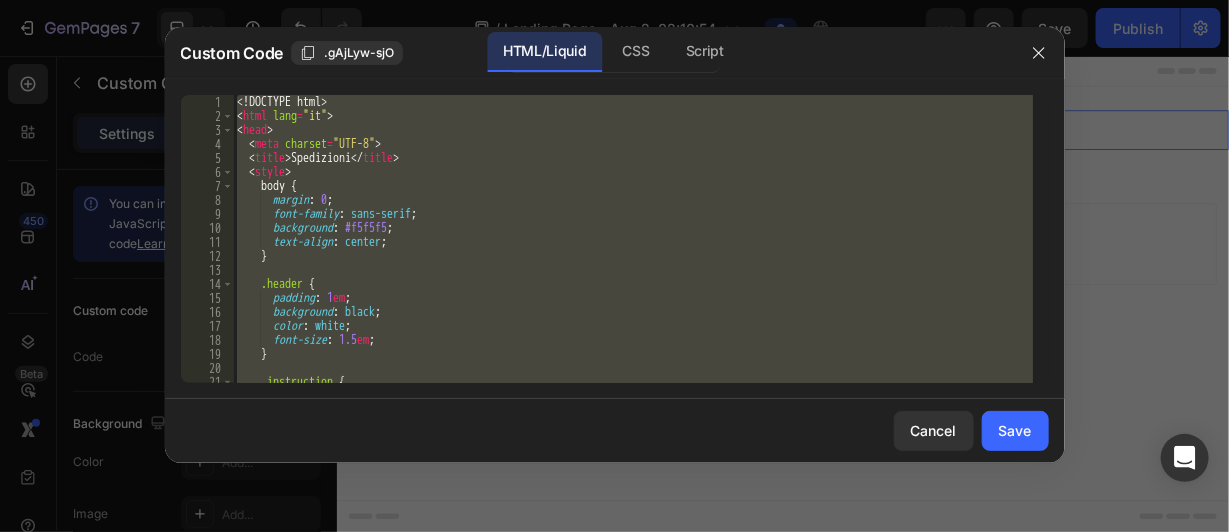 click on "<! DOCTYPE   html > < html   lang = "it" > < head >    < meta   charset = "UTF-8" >    < title > Spedizioni </ title >    < style >      body   {         margin :   0 ;         font-family :   sans-serif ;         background :   #f5f5f5 ;         text-align :   center ;      }      .header   {         padding :   1 em ;         background :   black ;         color :   white ;         font-size :   1.5 em ;      }      .instruction   {         margin :   20 px   0 ;" at bounding box center [633, 239] 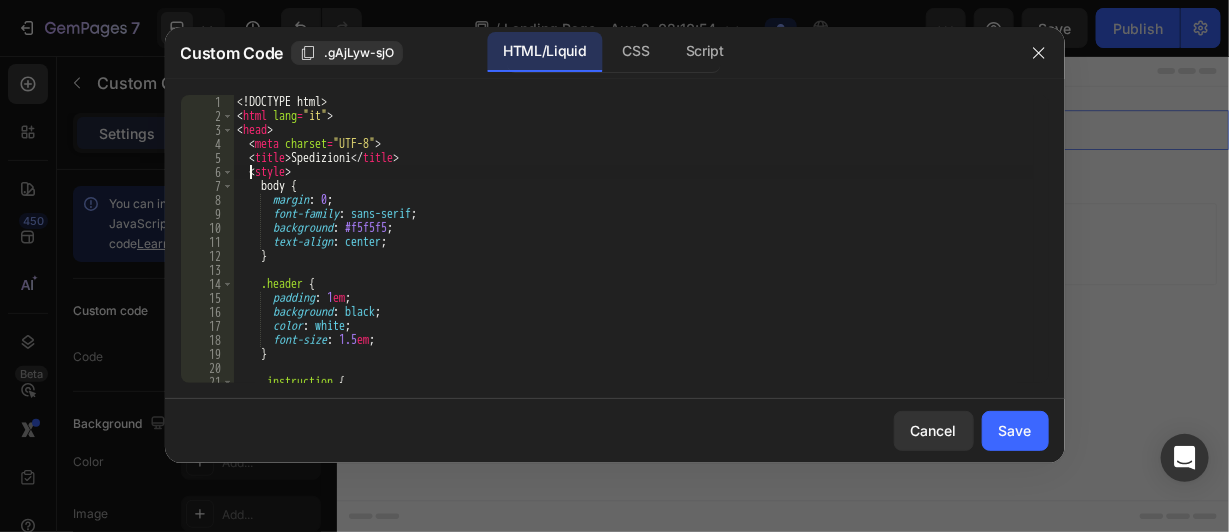 click on "<! DOCTYPE   html > < html   lang = "it" > < head >    < meta   charset = "UTF-8" >    < title > Spedizioni </ title >    < style >      body   {         margin :   0 ;         font-family :   sans-serif ;         background :   #f5f5f5 ;         text-align :   center ;      }      .header   {         padding :   1 em ;         background :   black ;         color :   white ;         font-size :   1.5 em ;      }      .instruction   {         margin :   20 px   0 ;" at bounding box center [633, 253] 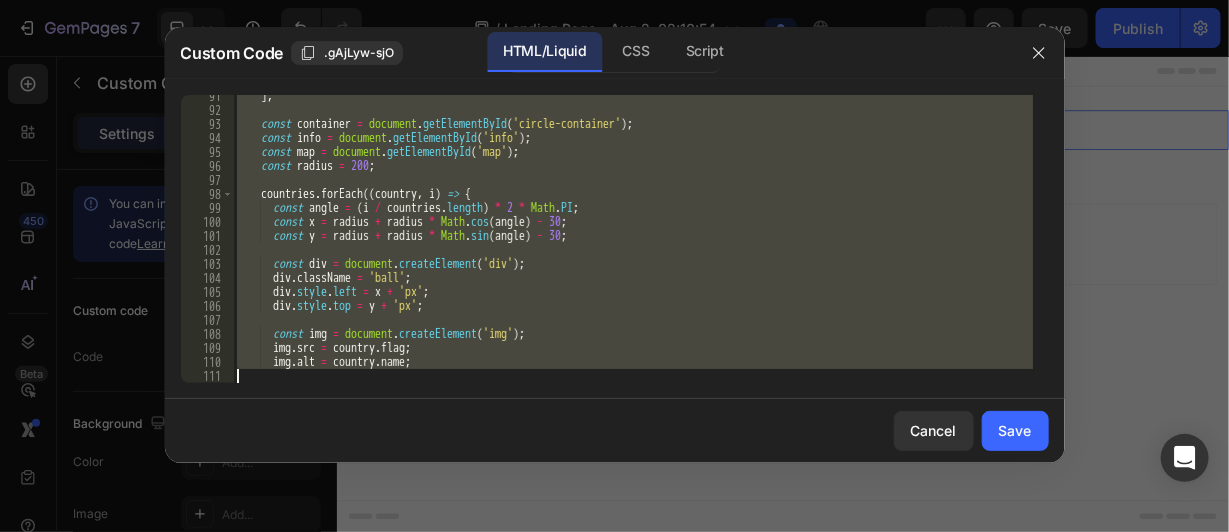 scroll, scrollTop: 1573, scrollLeft: 0, axis: vertical 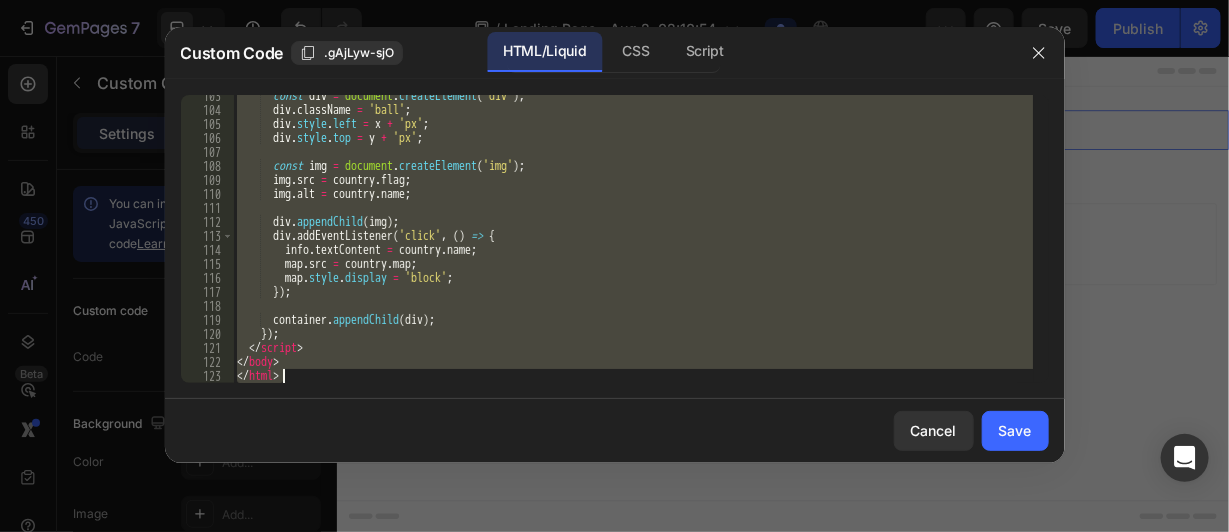 drag, startPoint x: 253, startPoint y: 172, endPoint x: 483, endPoint y: 411, distance: 331.69412 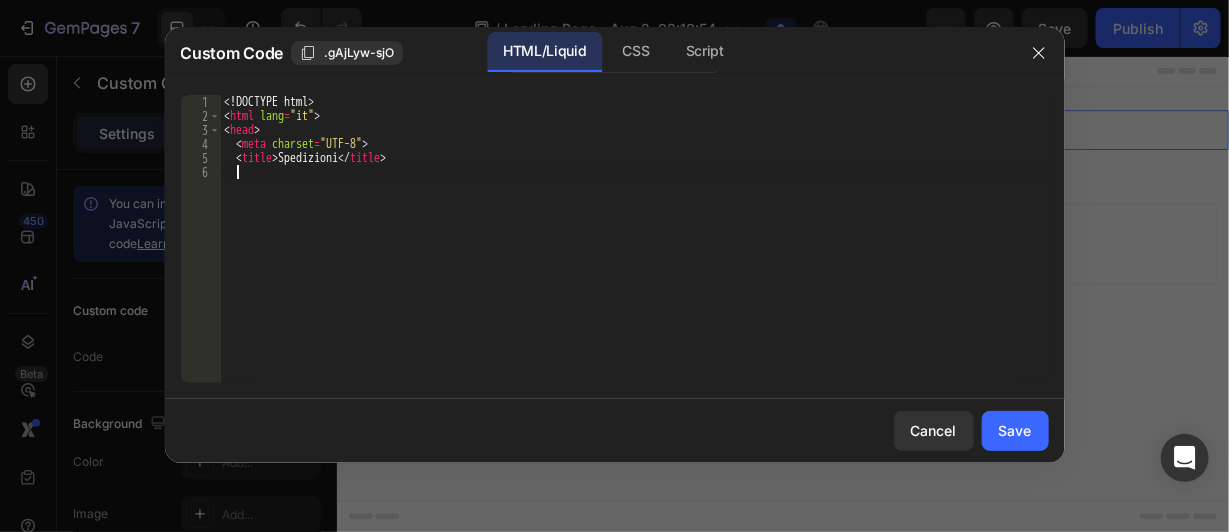 click on "<! DOCTYPE   html > < html   lang = "it" > < head >    < meta   charset = "UTF-8" >    < title > Spedizioni </ title >" at bounding box center [634, 253] 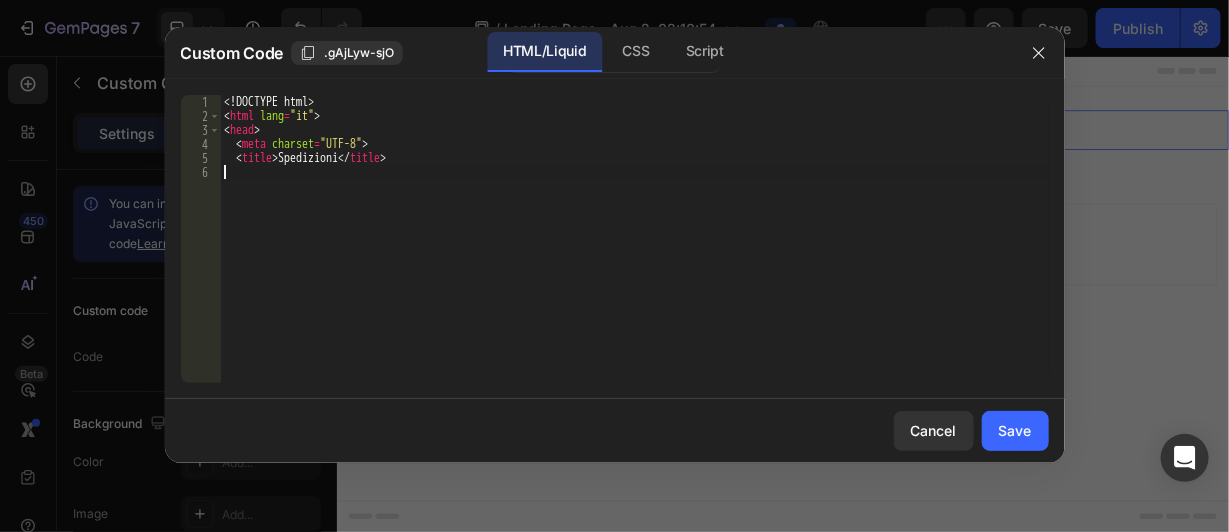 type on "<title>Spedizioni</title>" 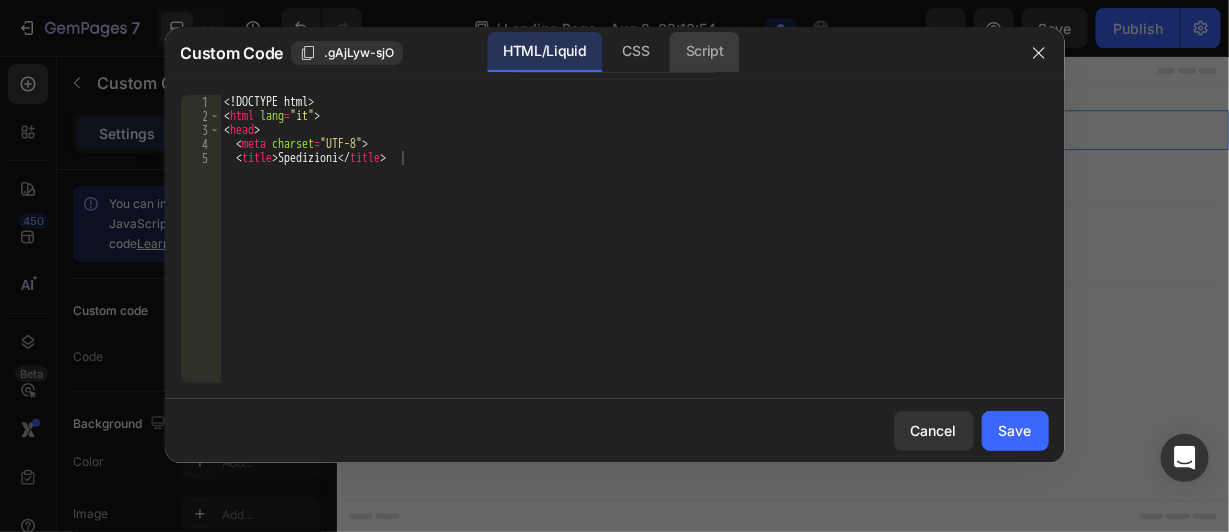 click on "Script" 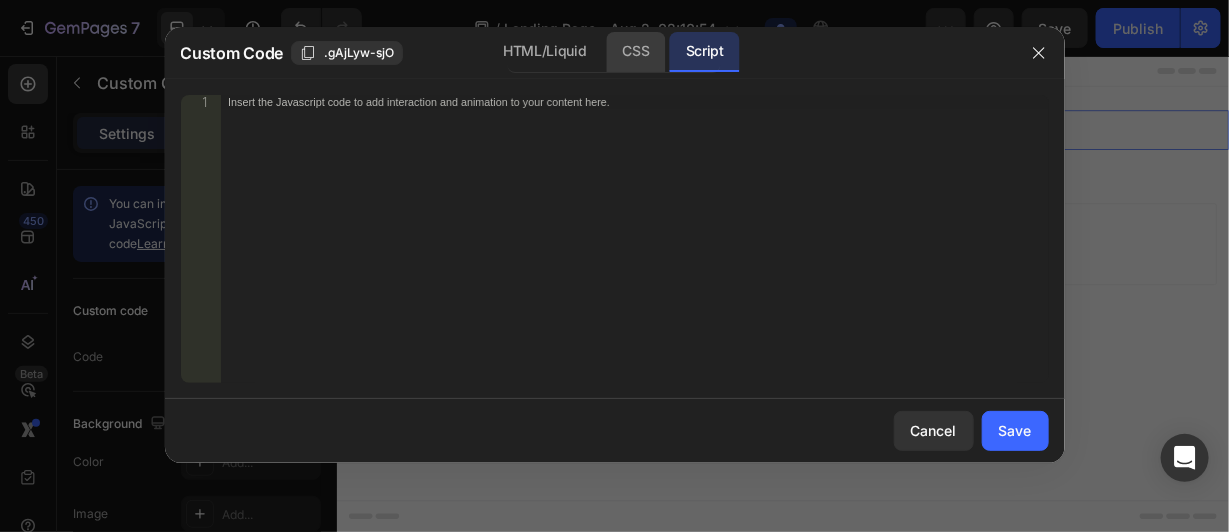 click on "CSS" 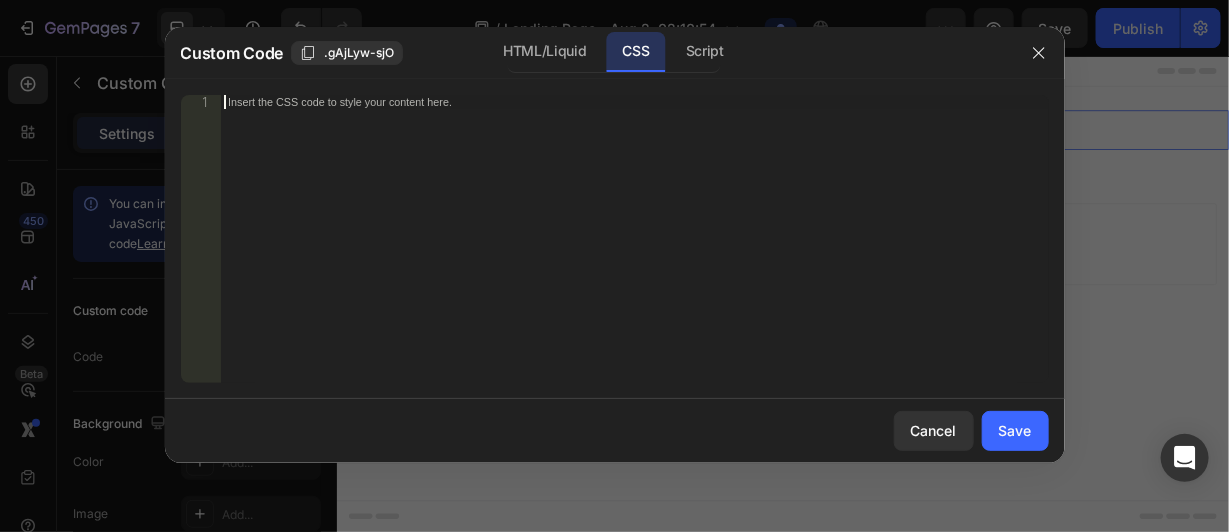 click on "Insert the CSS code to style your content here." at bounding box center [634, 253] 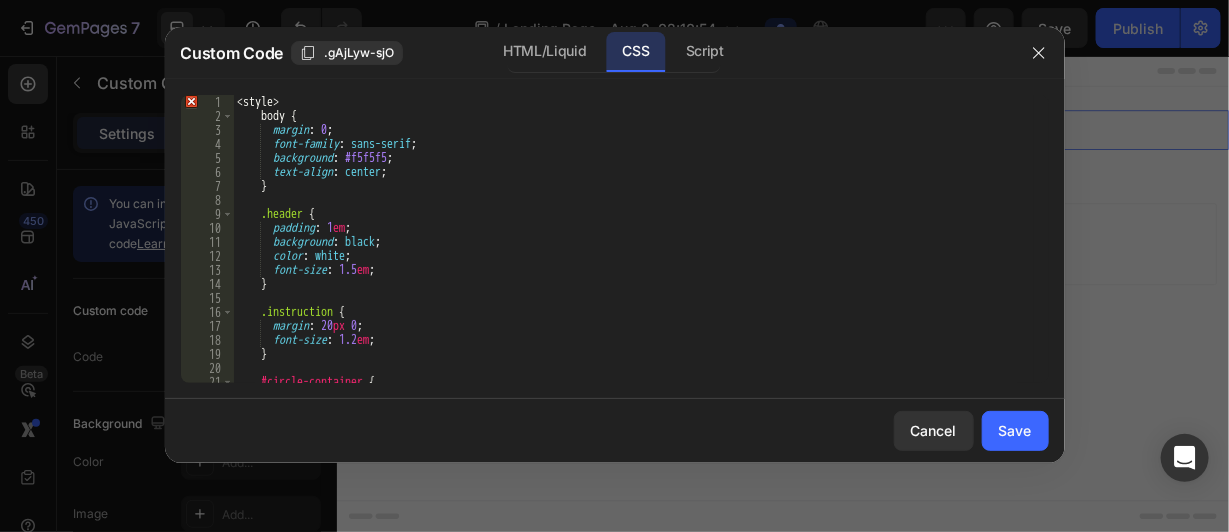 scroll, scrollTop: 0, scrollLeft: 0, axis: both 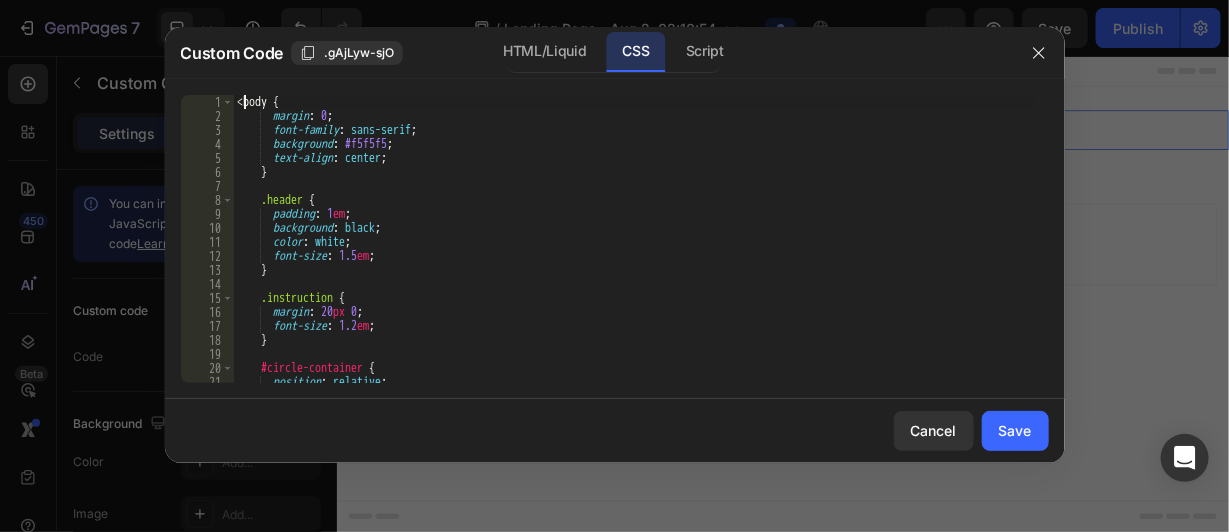 type on "body {" 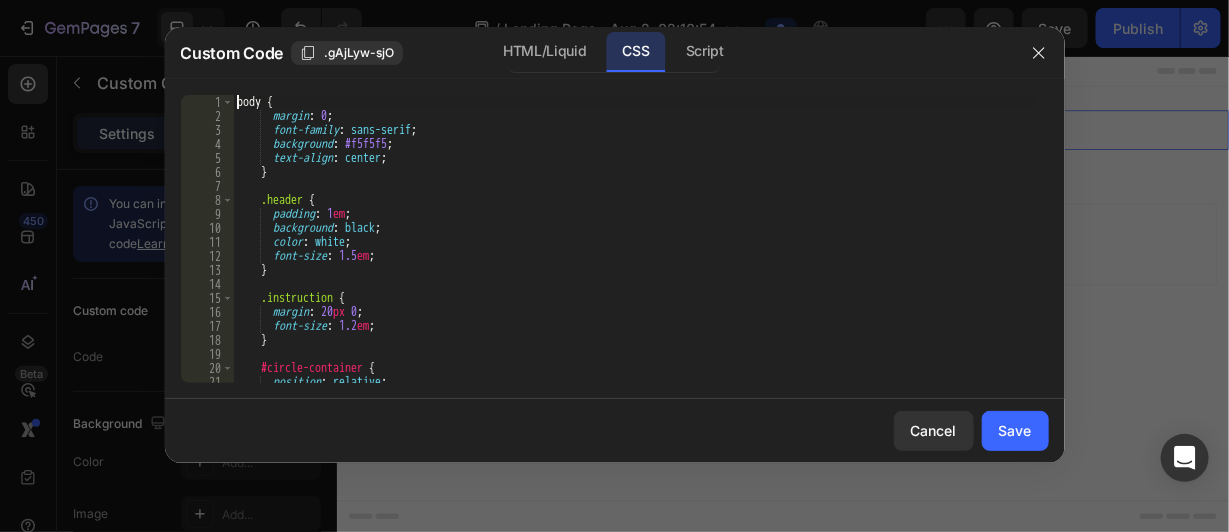 scroll, scrollTop: 0, scrollLeft: 0, axis: both 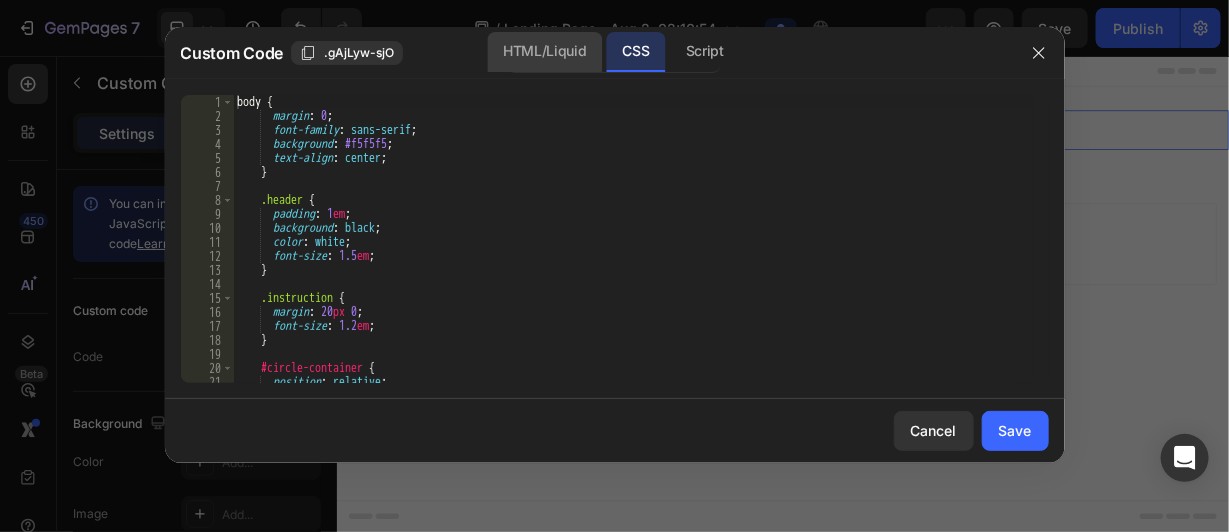 click on "HTML/Liquid" 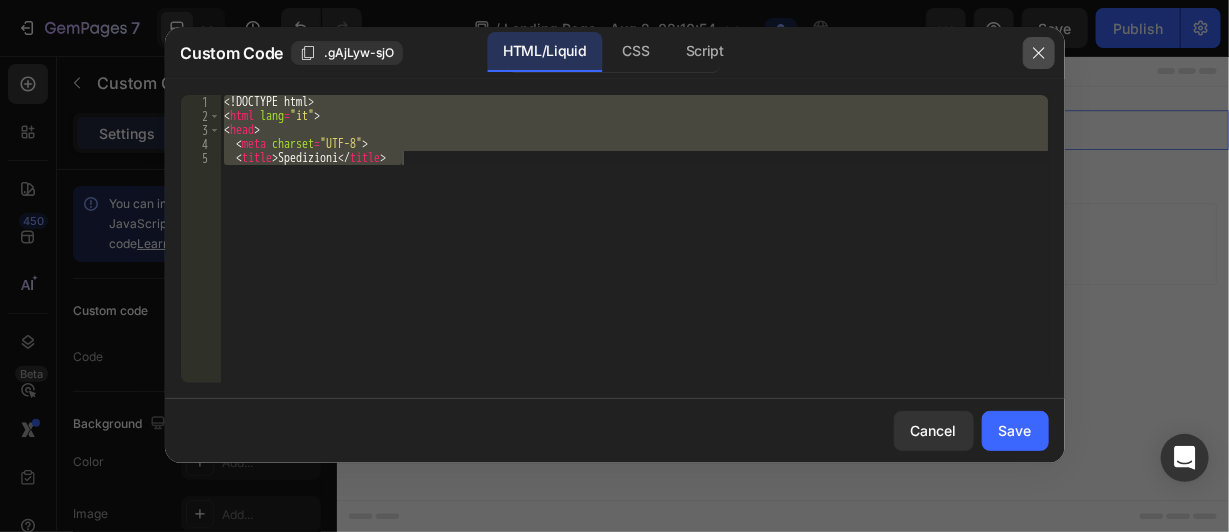 click at bounding box center (1039, 53) 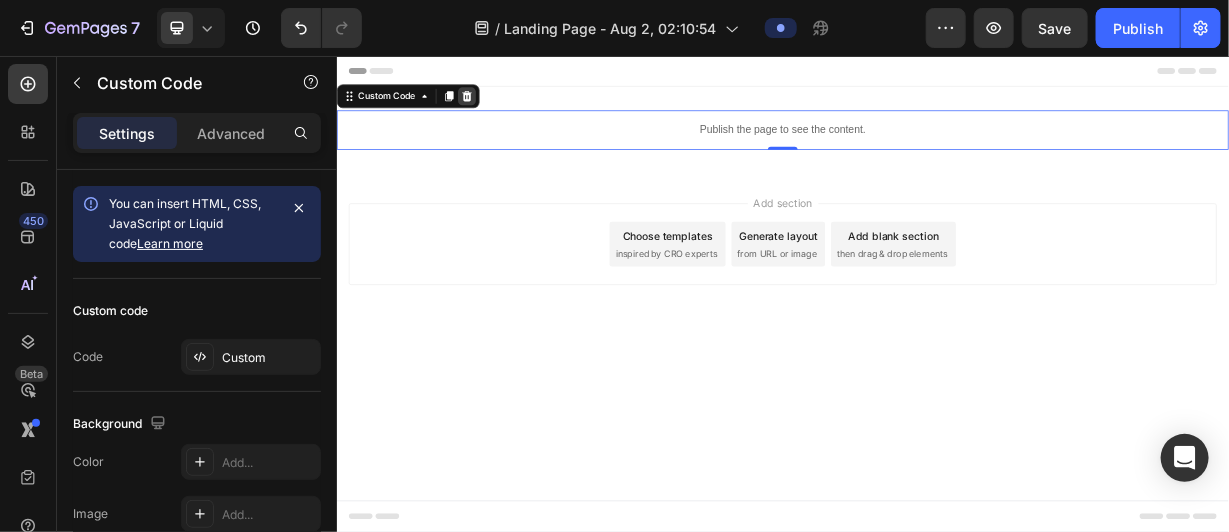 click 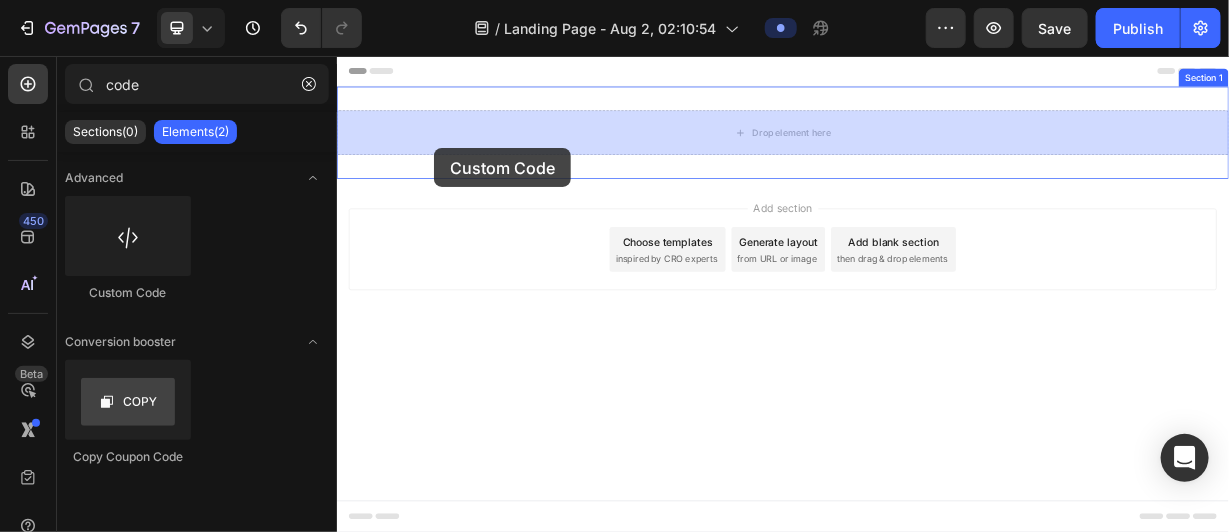drag, startPoint x: 491, startPoint y: 303, endPoint x: 523, endPoint y: 170, distance: 136.79547 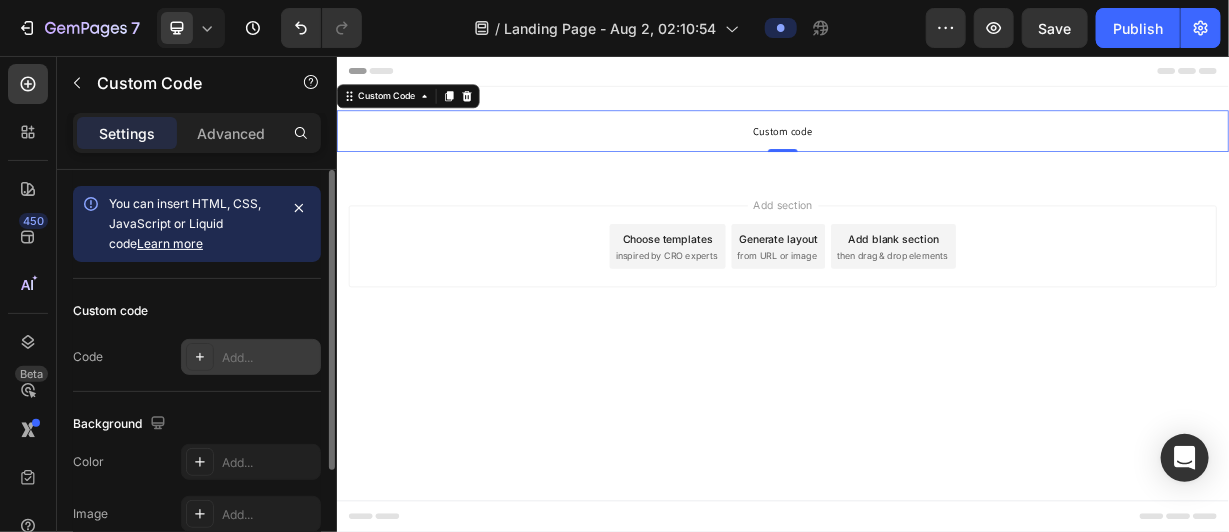 click on "Add..." at bounding box center [269, 358] 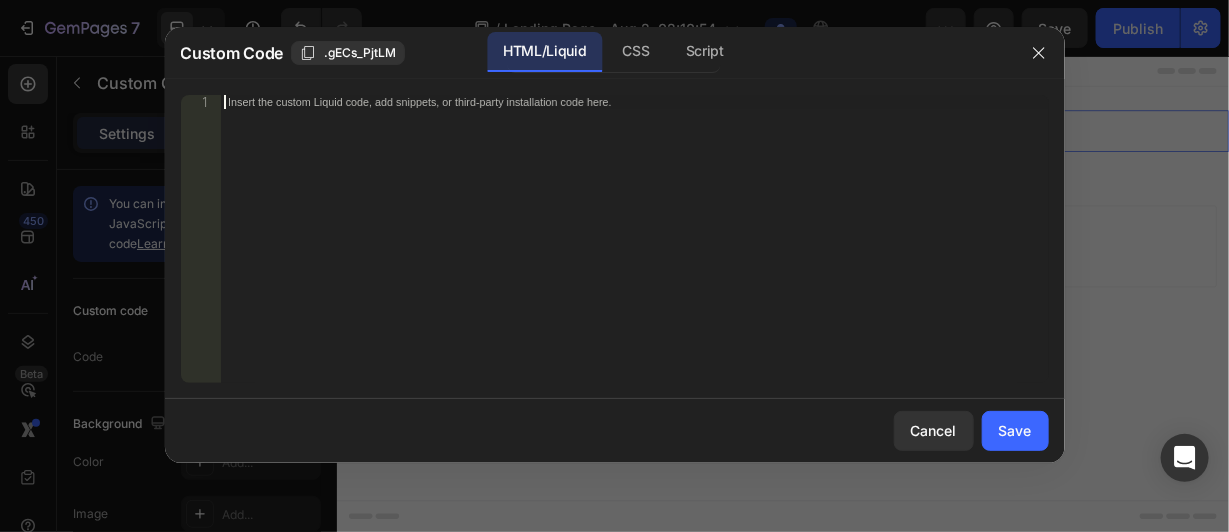 click on "Insert the custom Liquid code, add snippets, or third-party installation code here." at bounding box center (634, 253) 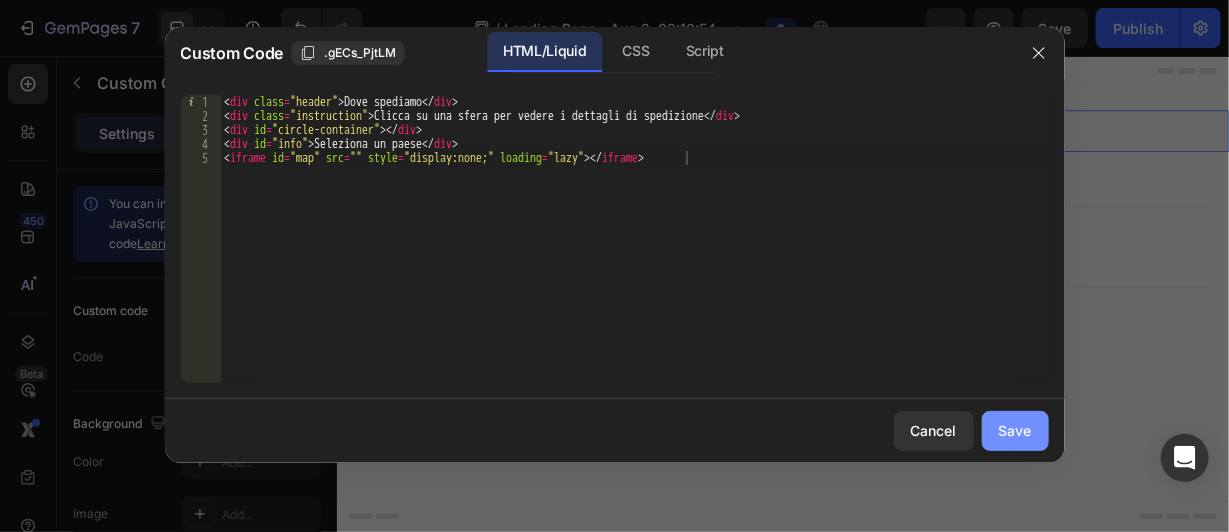 click on "Save" at bounding box center [1015, 430] 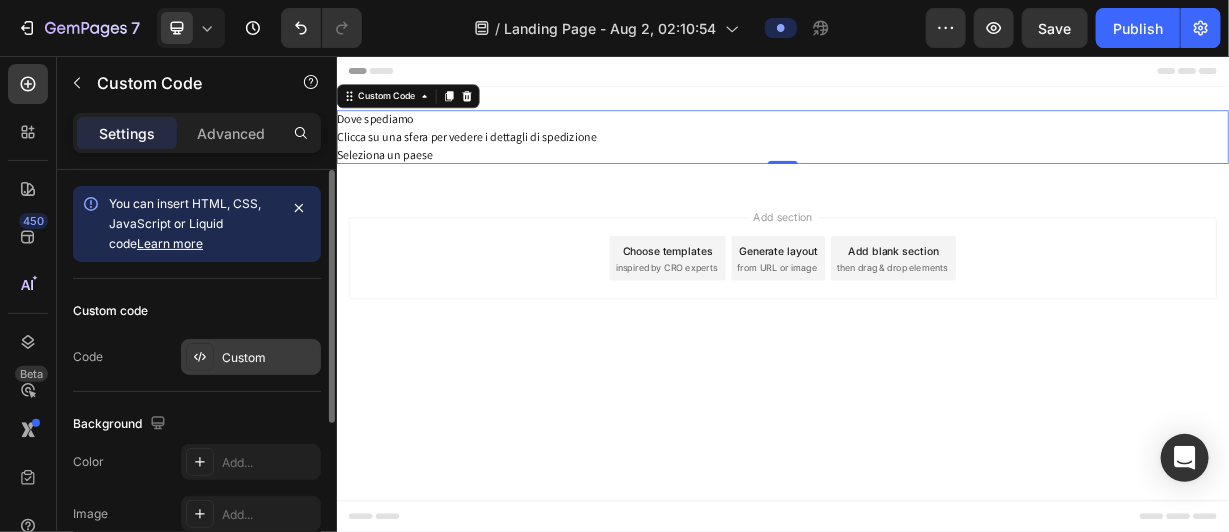 click on "Custom" at bounding box center (269, 358) 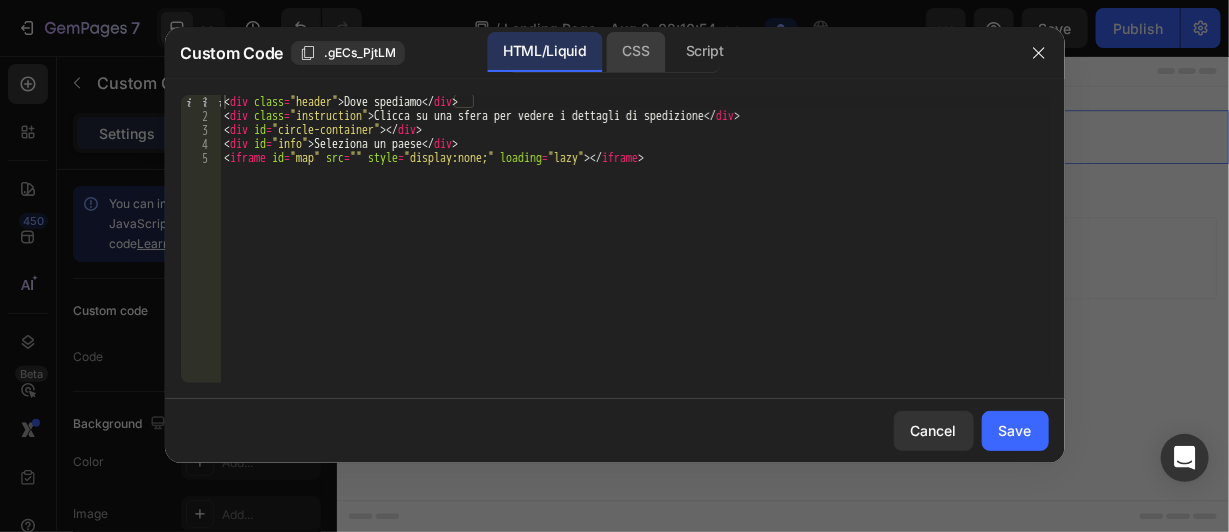 click on "CSS" 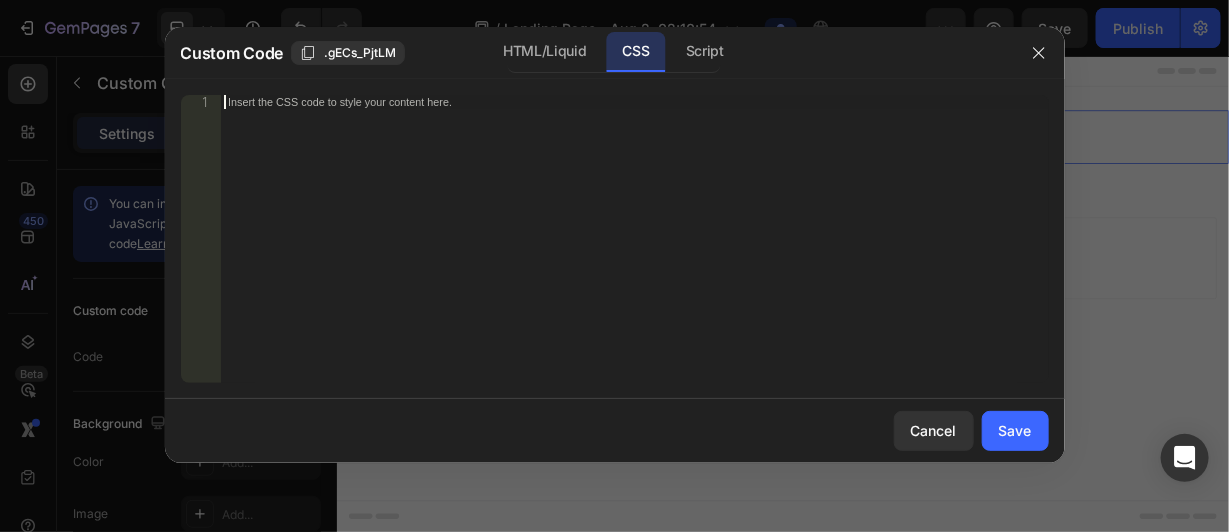 click on "Insert the CSS code to style your content here." at bounding box center [634, 253] 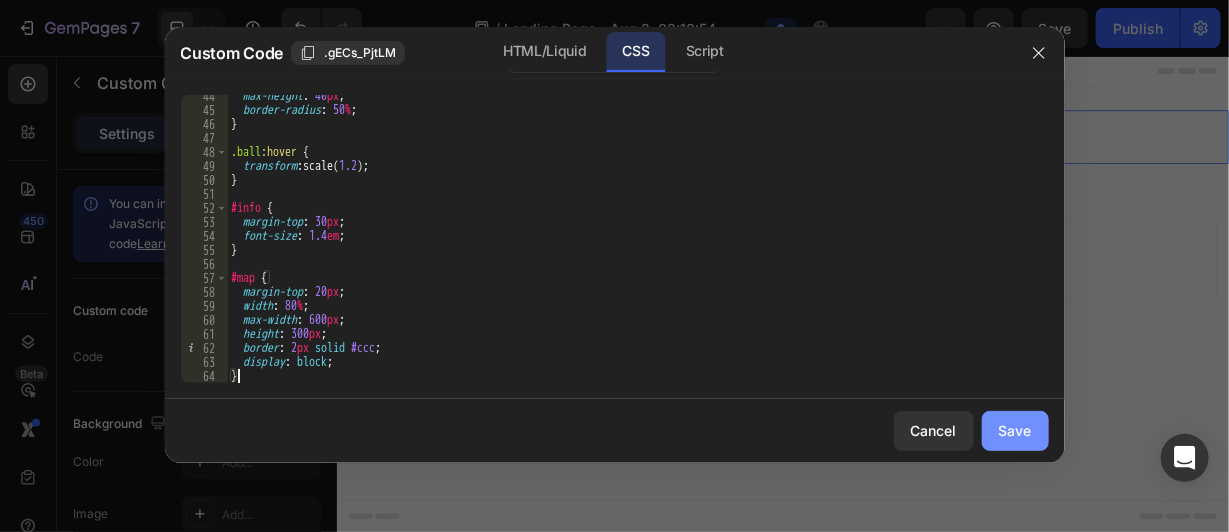 click on "Save" 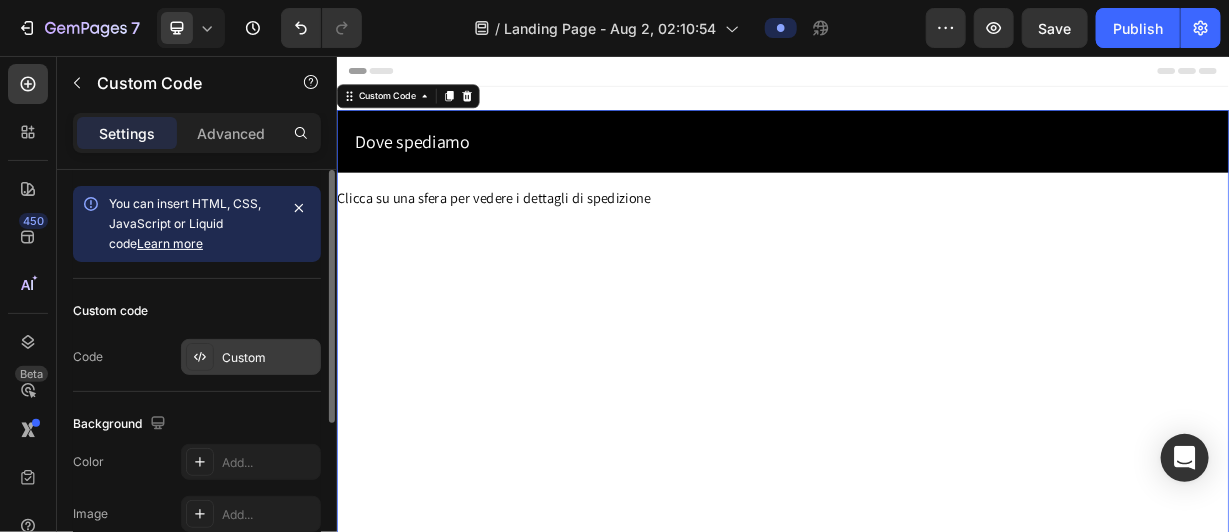 click on "Custom" at bounding box center [269, 358] 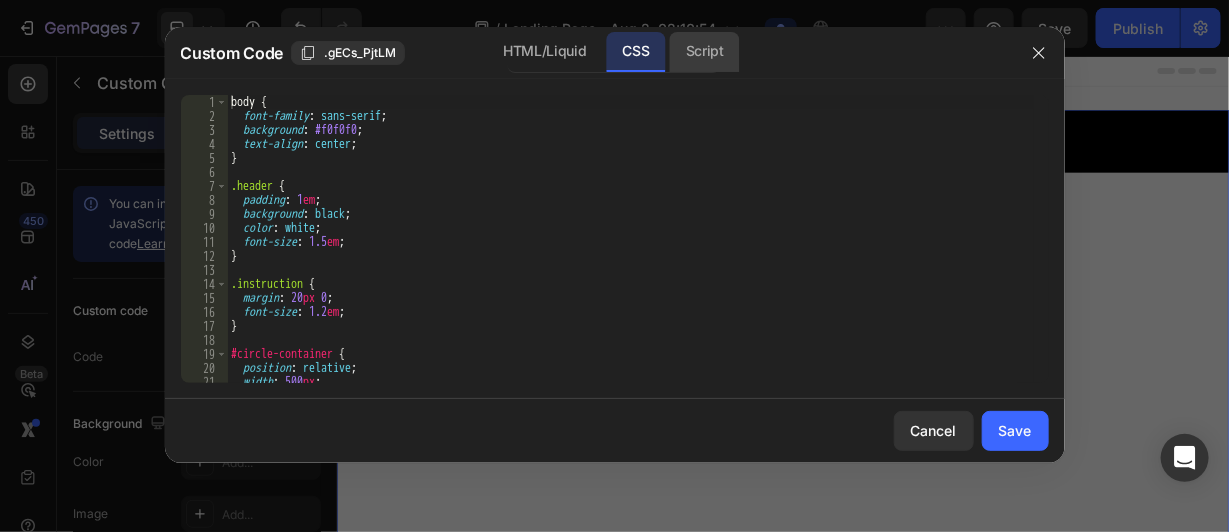 click on "Script" 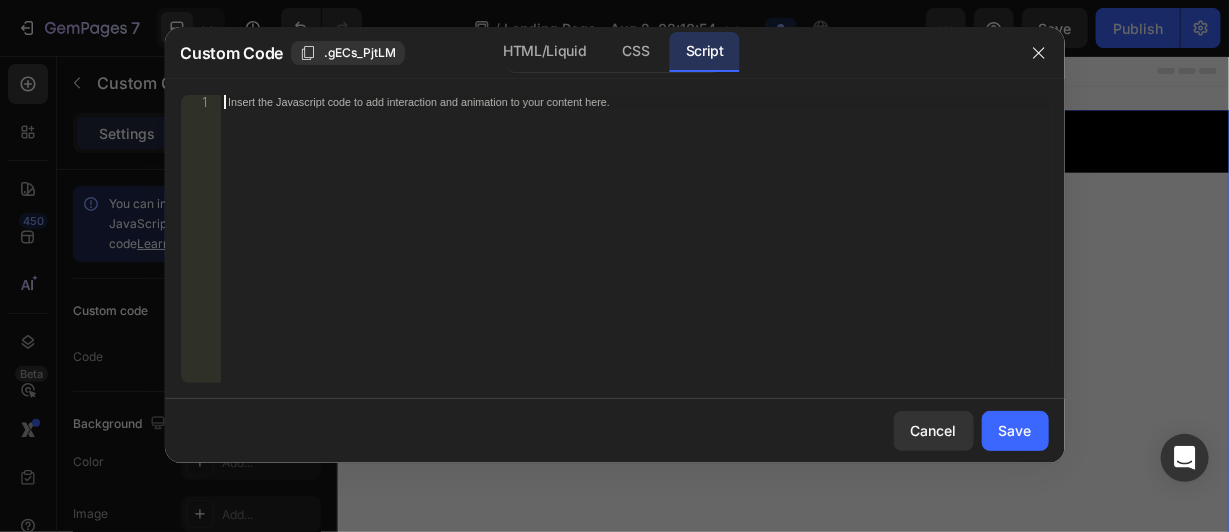 click on "Insert the Javascript code to add interaction and animation to your content here." at bounding box center [634, 253] 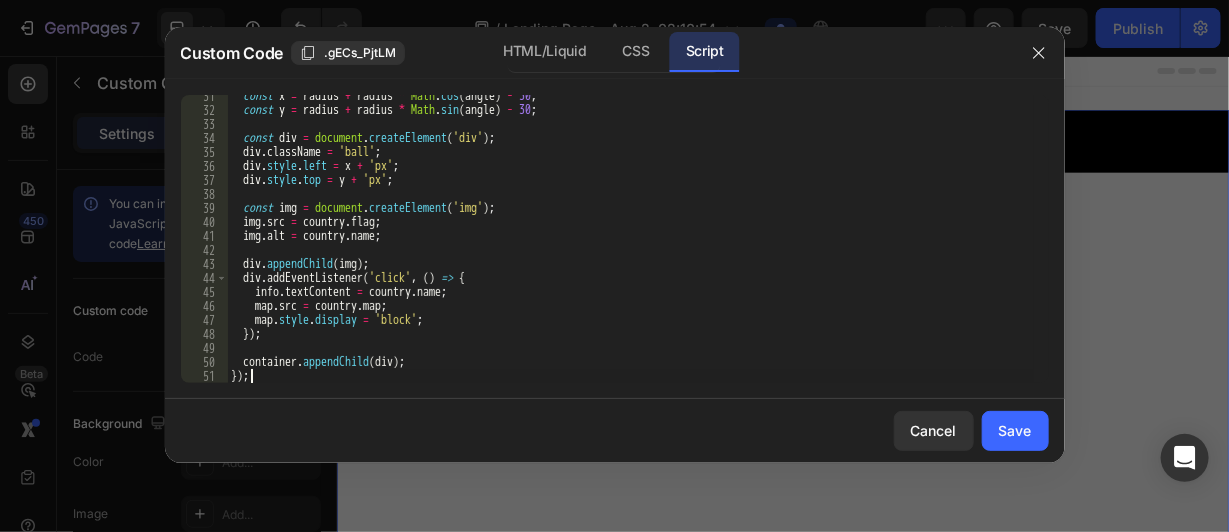 scroll, scrollTop: 705, scrollLeft: 0, axis: vertical 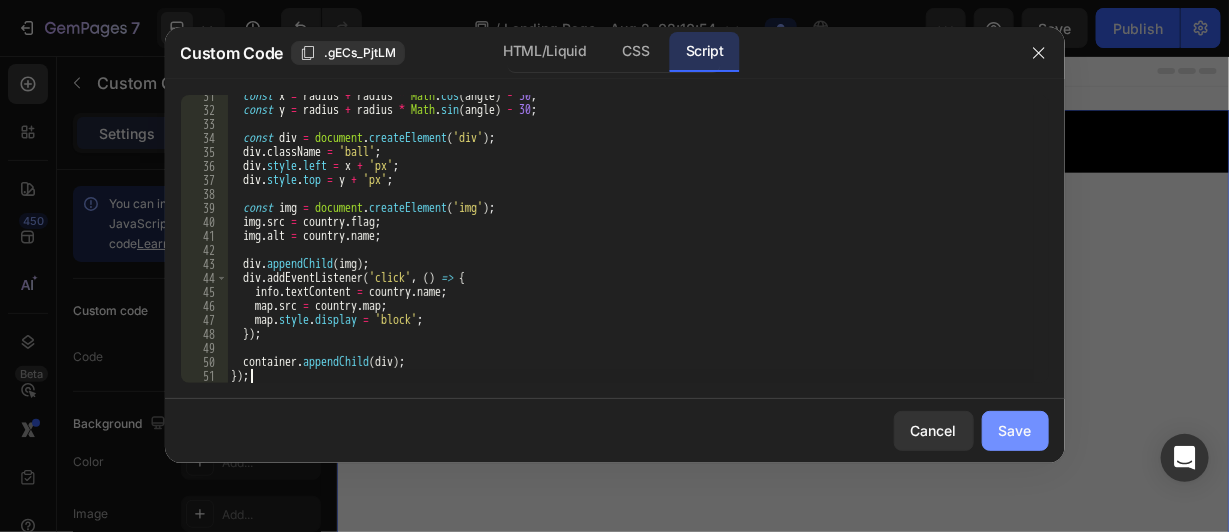 type on "});" 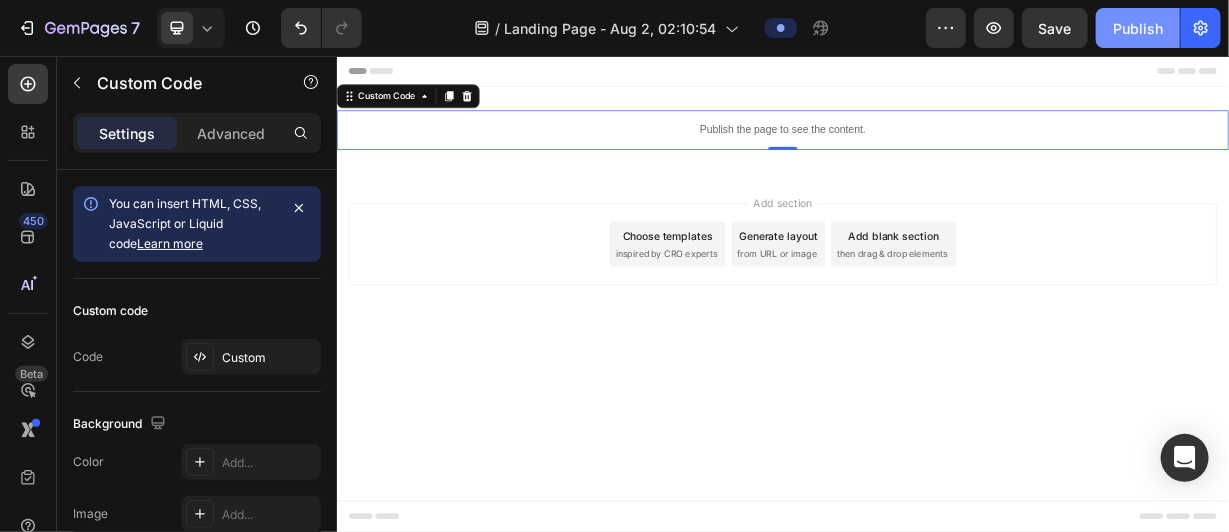 click on "Publish" at bounding box center (1138, 28) 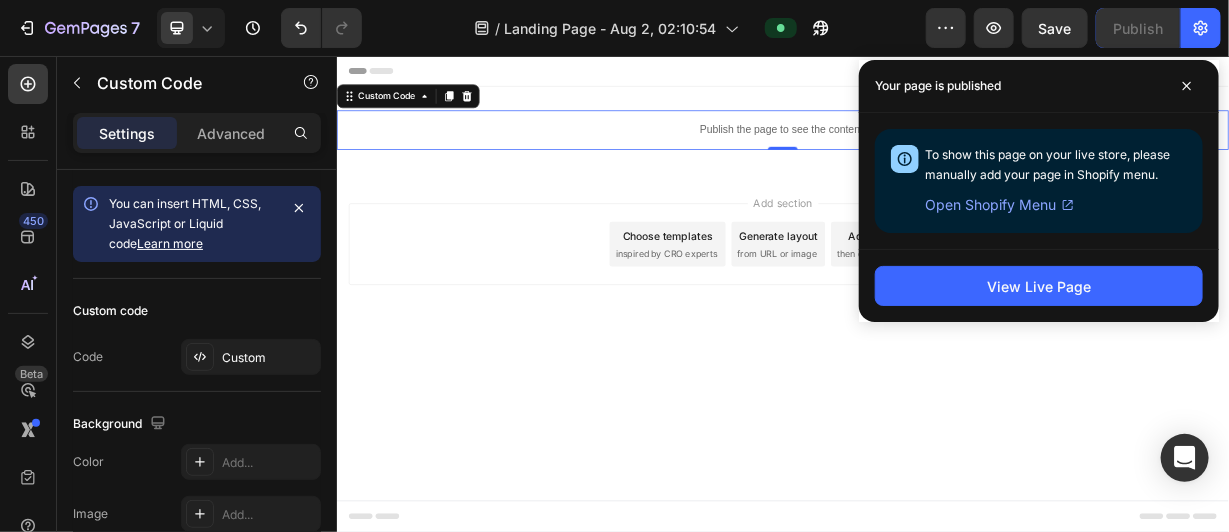 click on "Open Shopify Menu" at bounding box center (990, 205) 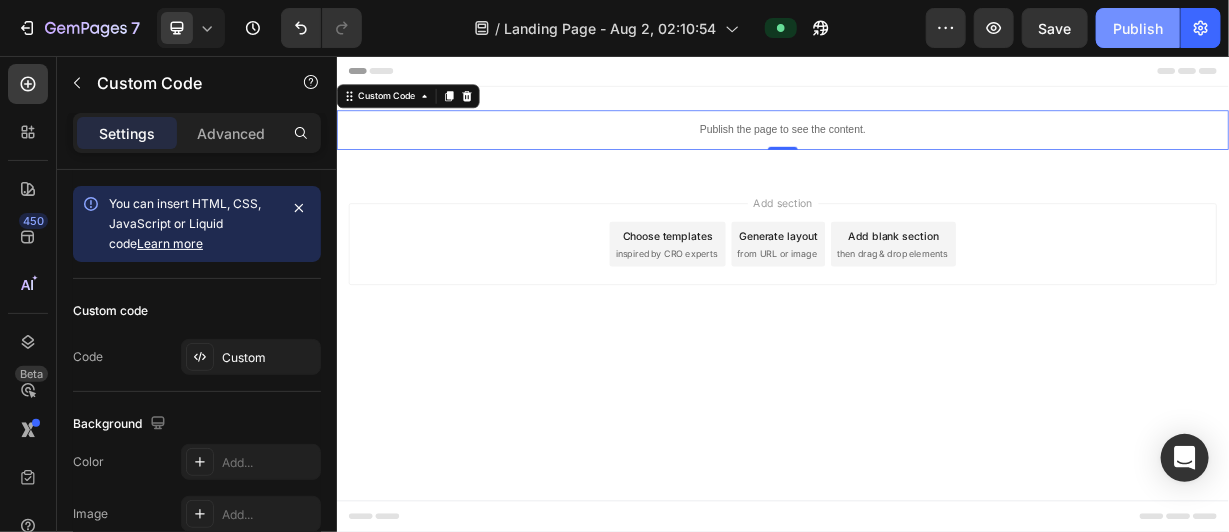 click on "Publish" at bounding box center (1138, 28) 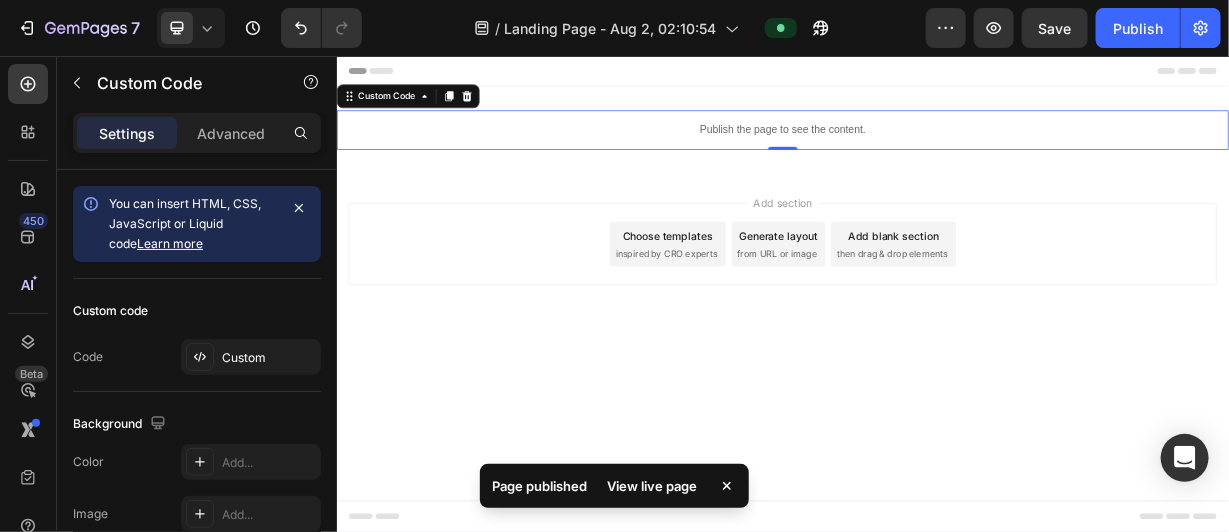 click on "View live page" at bounding box center [652, 486] 